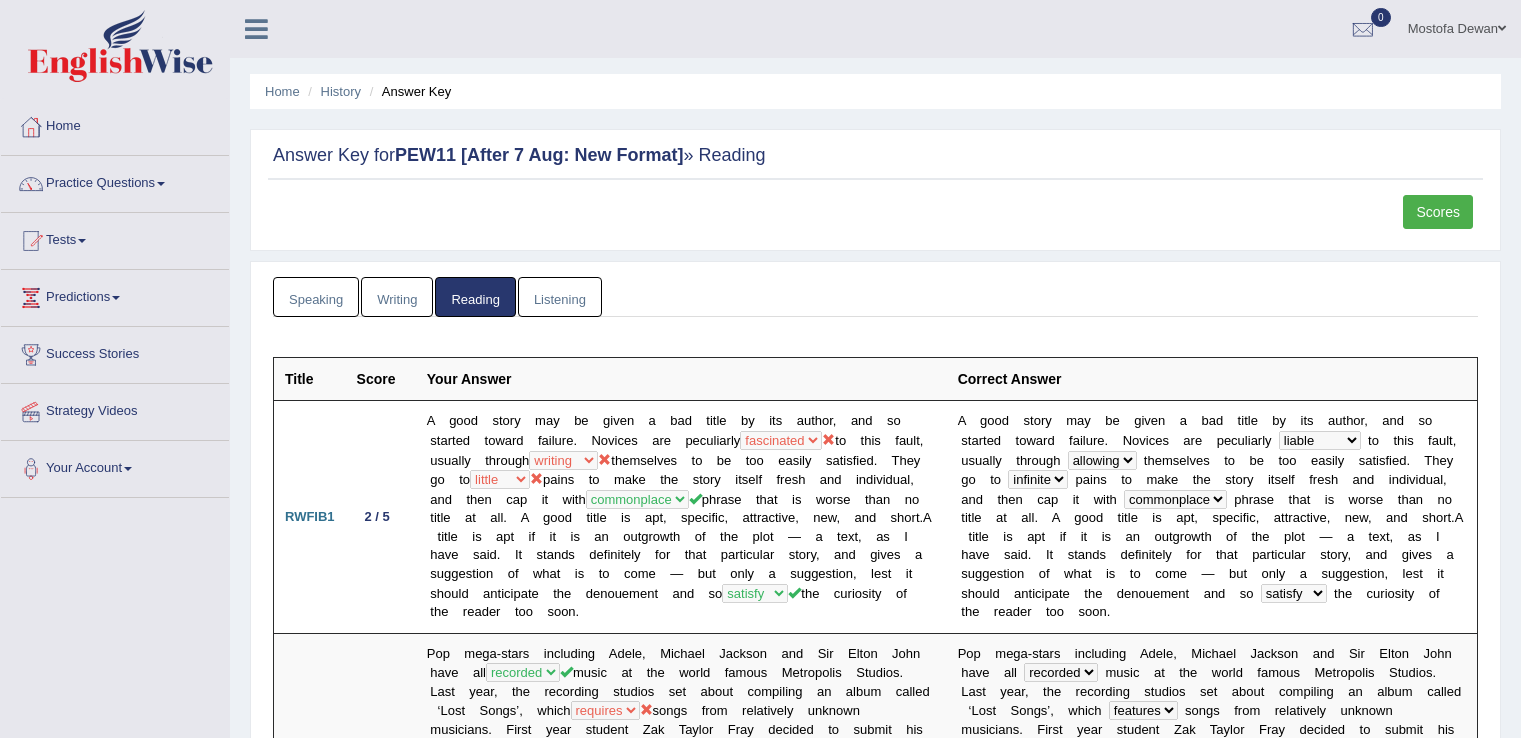 scroll, scrollTop: 2195, scrollLeft: 0, axis: vertical 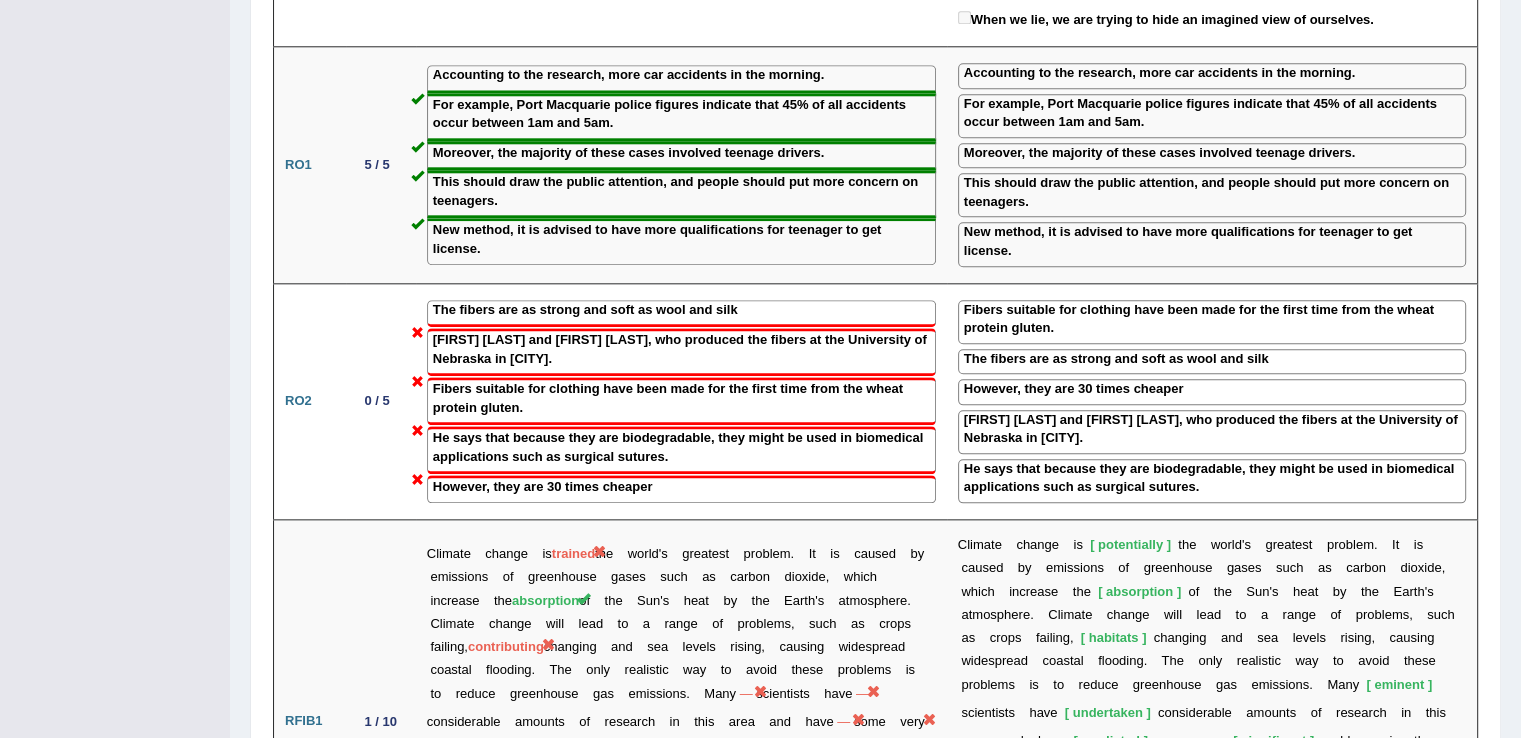 click on "Toggle navigation
Home
Practice Questions   Speaking Practice Read Aloud
Repeat Sentence
Describe Image
Re-tell Lecture
Answer Short Question
Summarize Group Discussion
Respond To A Situation
Writing Practice  Summarize Written Text
Write Essay
Reading Practice  Reading & Writing: Fill In The Blanks
Choose Multiple Answers
Re-order Paragraphs
Fill In The Blanks
Choose Single Answer
Listening Practice  Summarize Spoken Text
Highlight Incorrect Words
Highlight Correct Summary
Select Missing Word
Choose Single Answer
Choose Multiple Answers
Fill In The Blanks
Write From Dictation
Pronunciation
Tests  Take Practice Sectional Test
Take Mock Test" at bounding box center (760, -486) 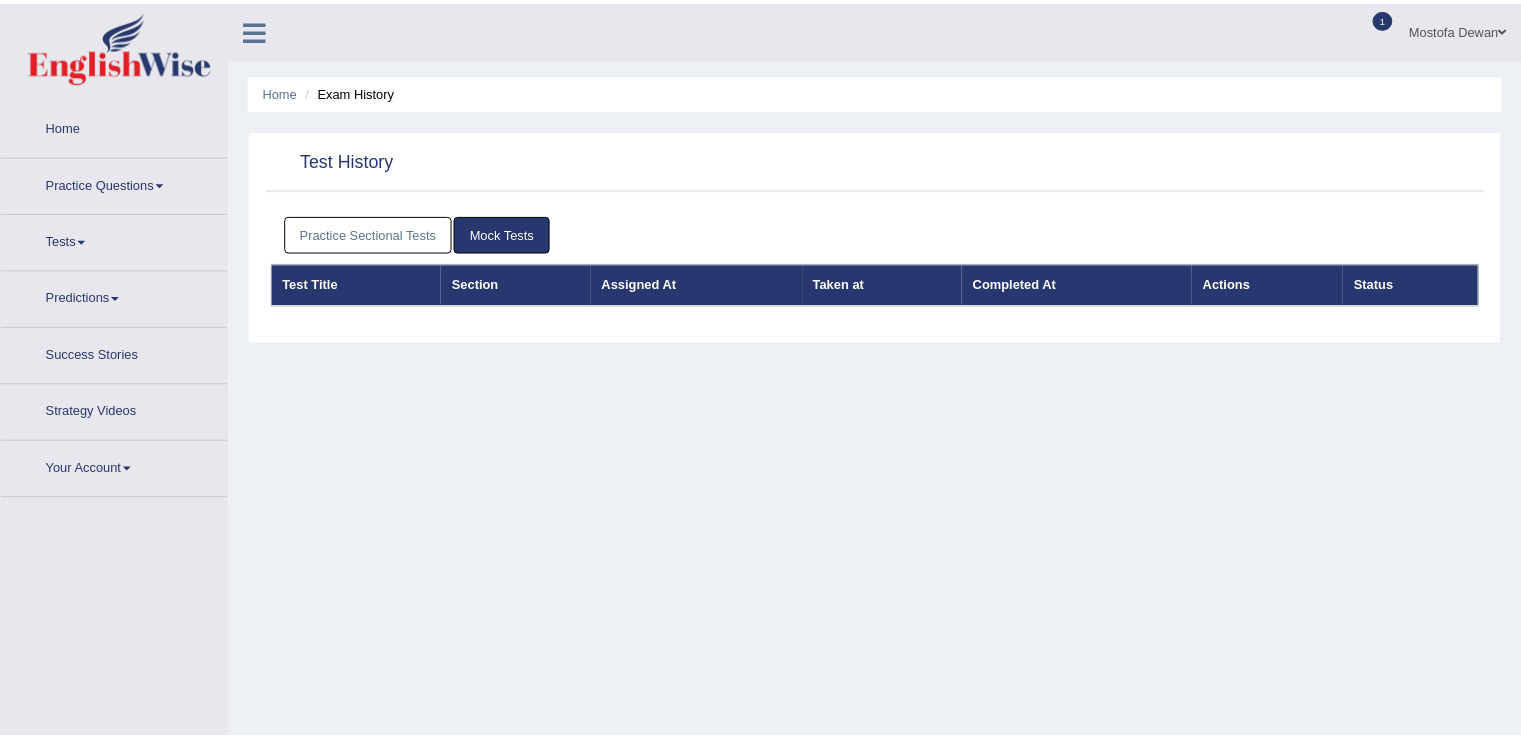 scroll, scrollTop: 0, scrollLeft: 0, axis: both 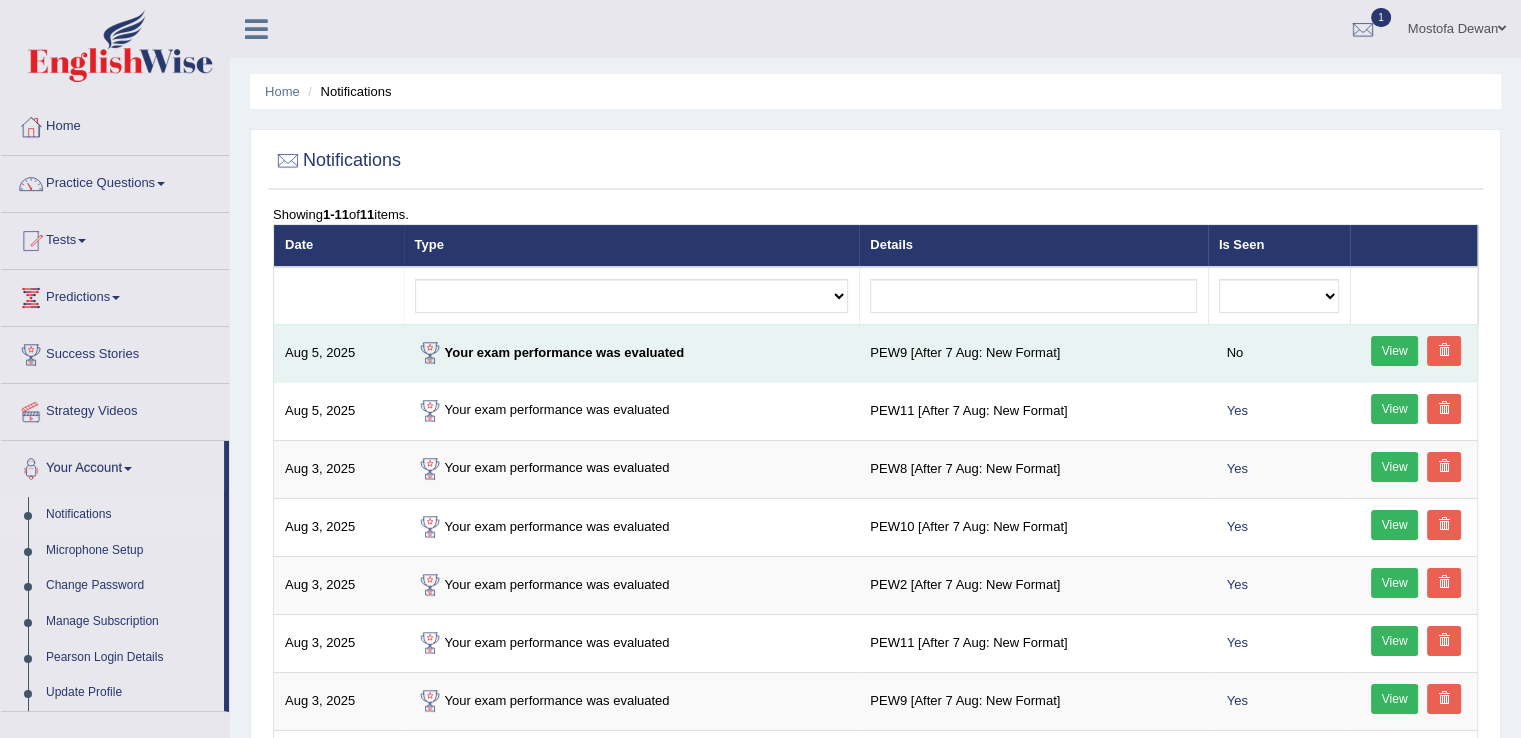 click on "View" at bounding box center [1395, 351] 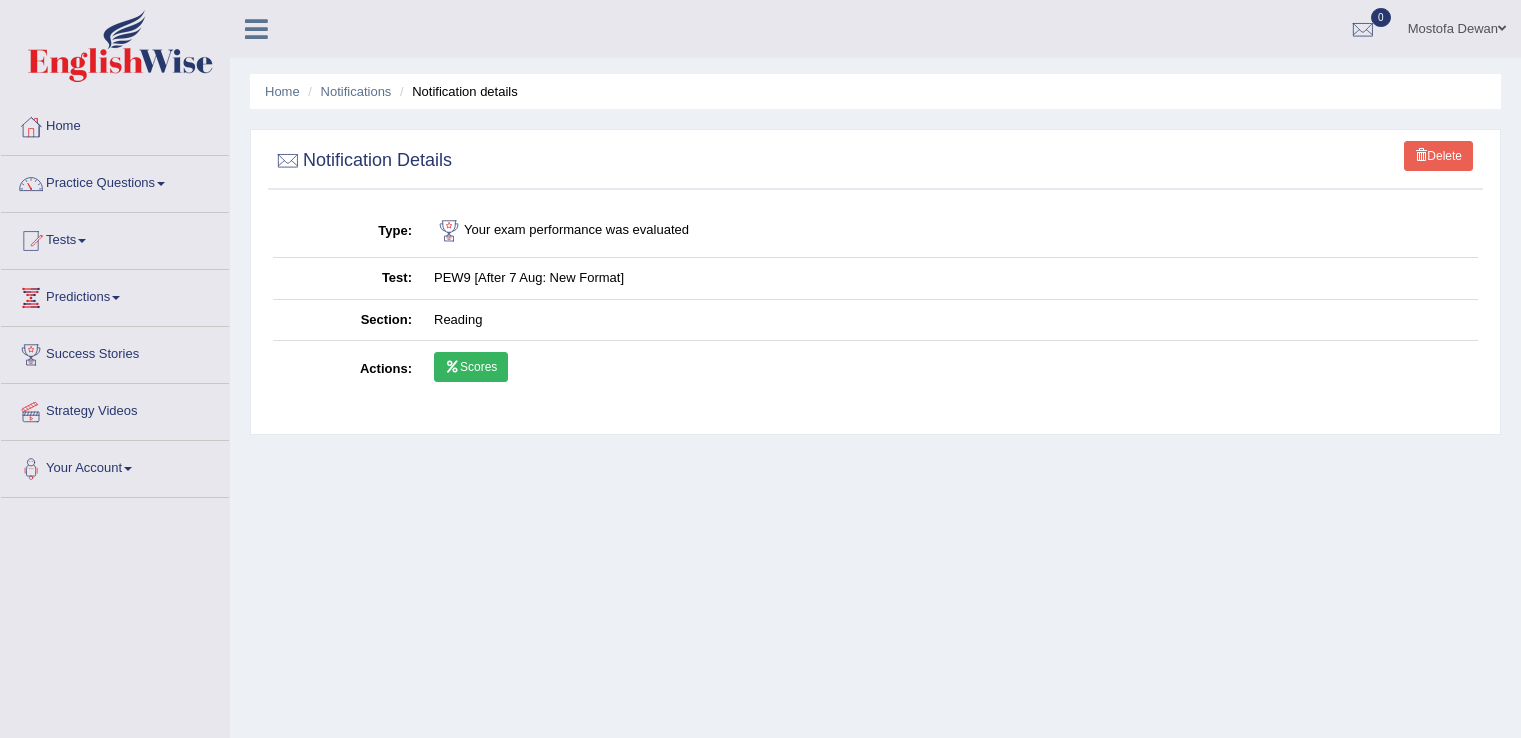 scroll, scrollTop: 0, scrollLeft: 0, axis: both 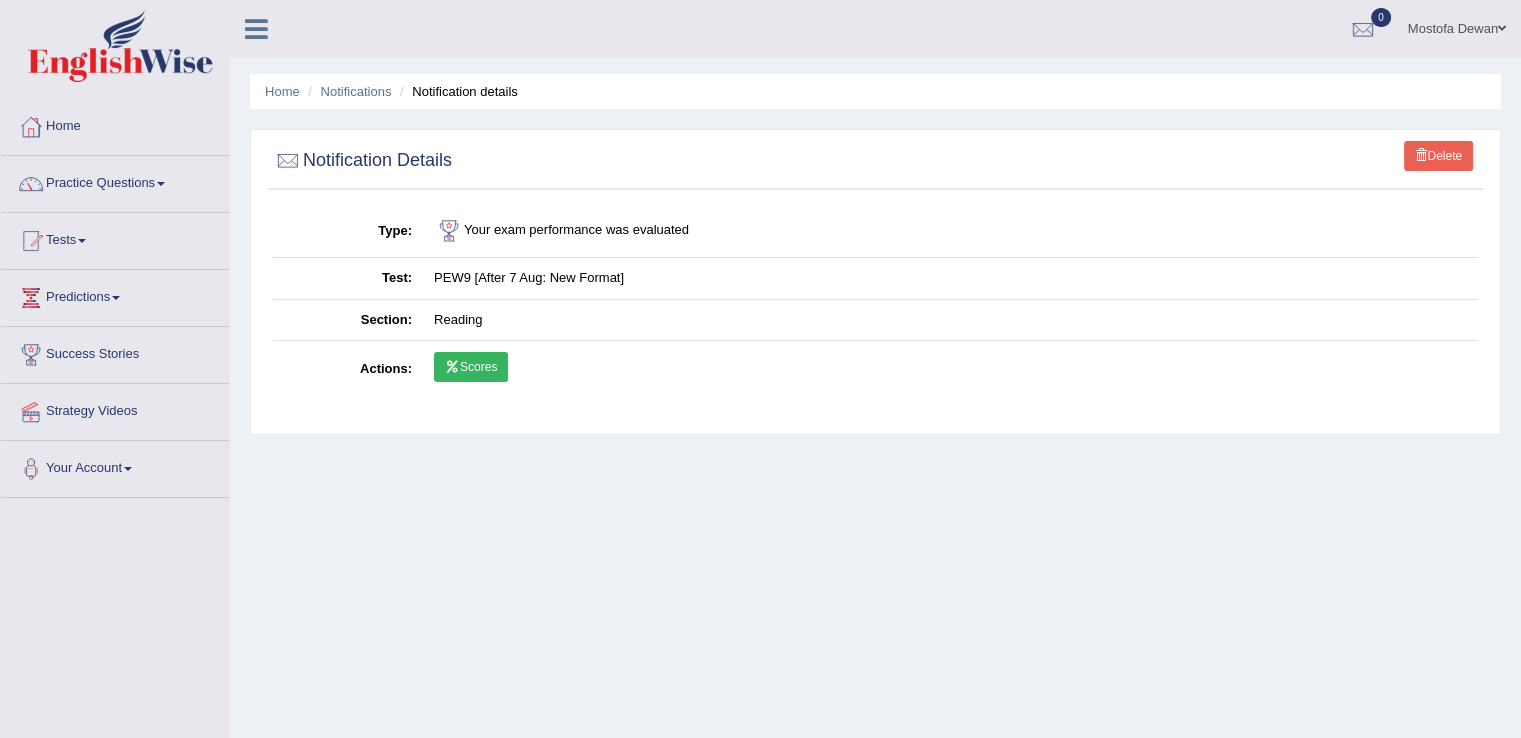 click on "Scores" at bounding box center [471, 367] 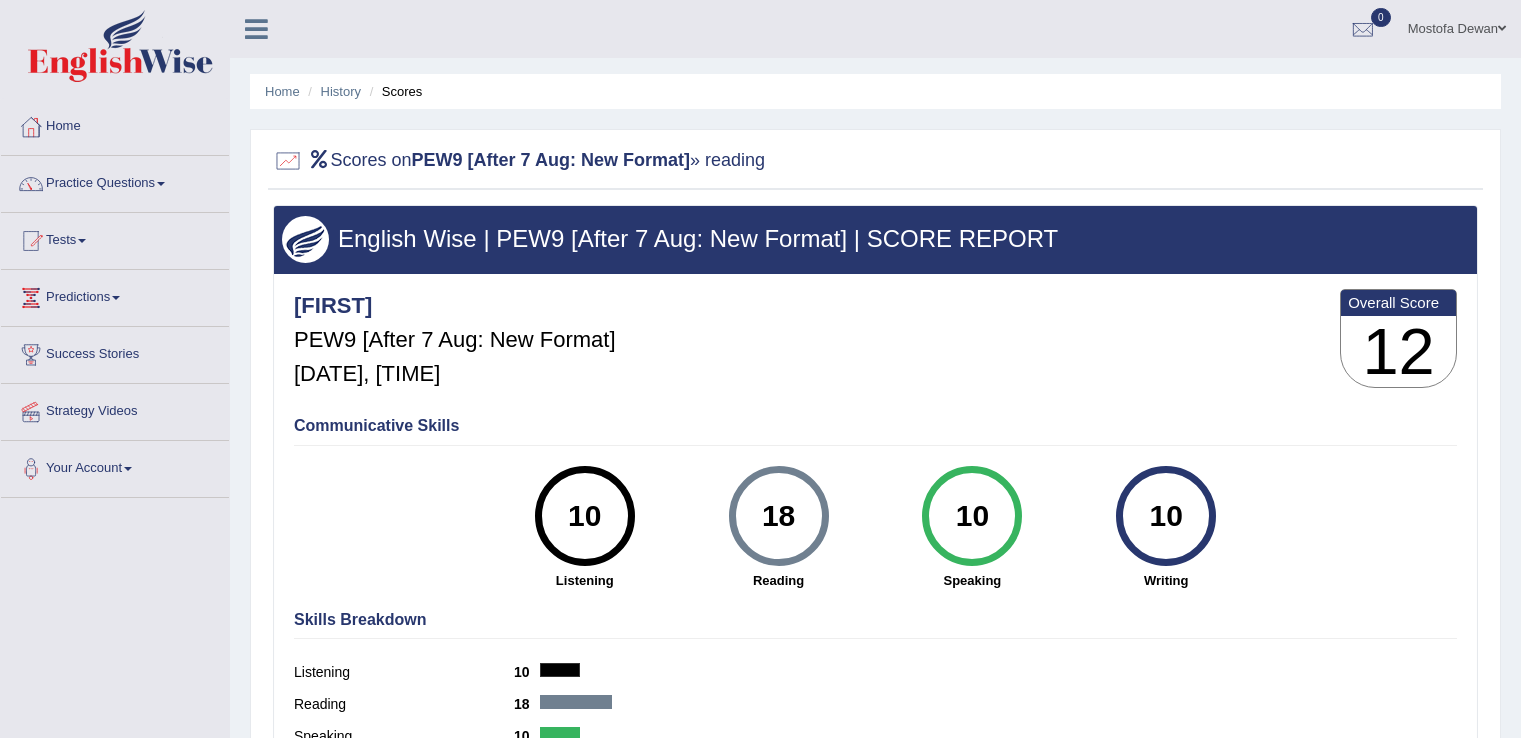 scroll, scrollTop: 0, scrollLeft: 0, axis: both 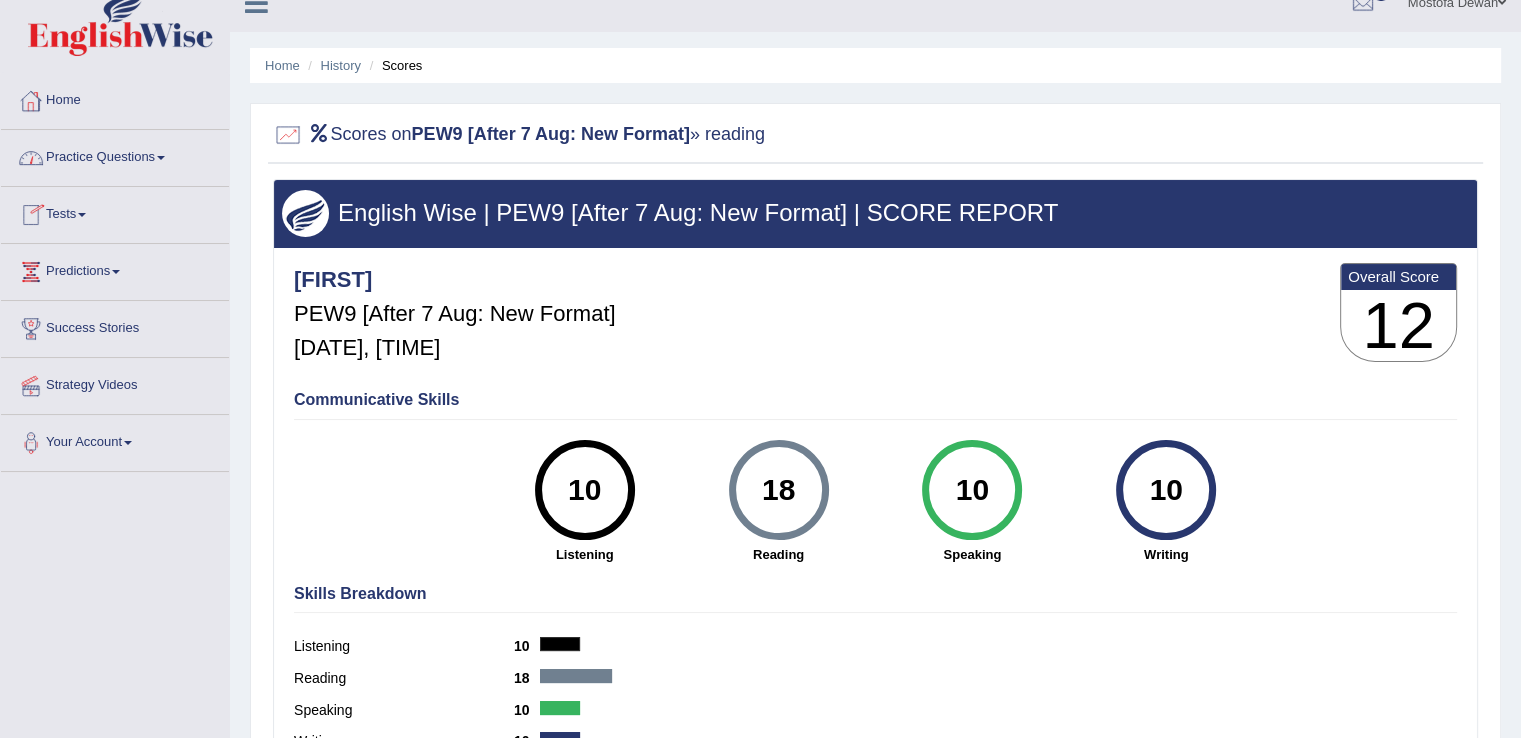 click on "Home
History
Scores" at bounding box center [875, 65] 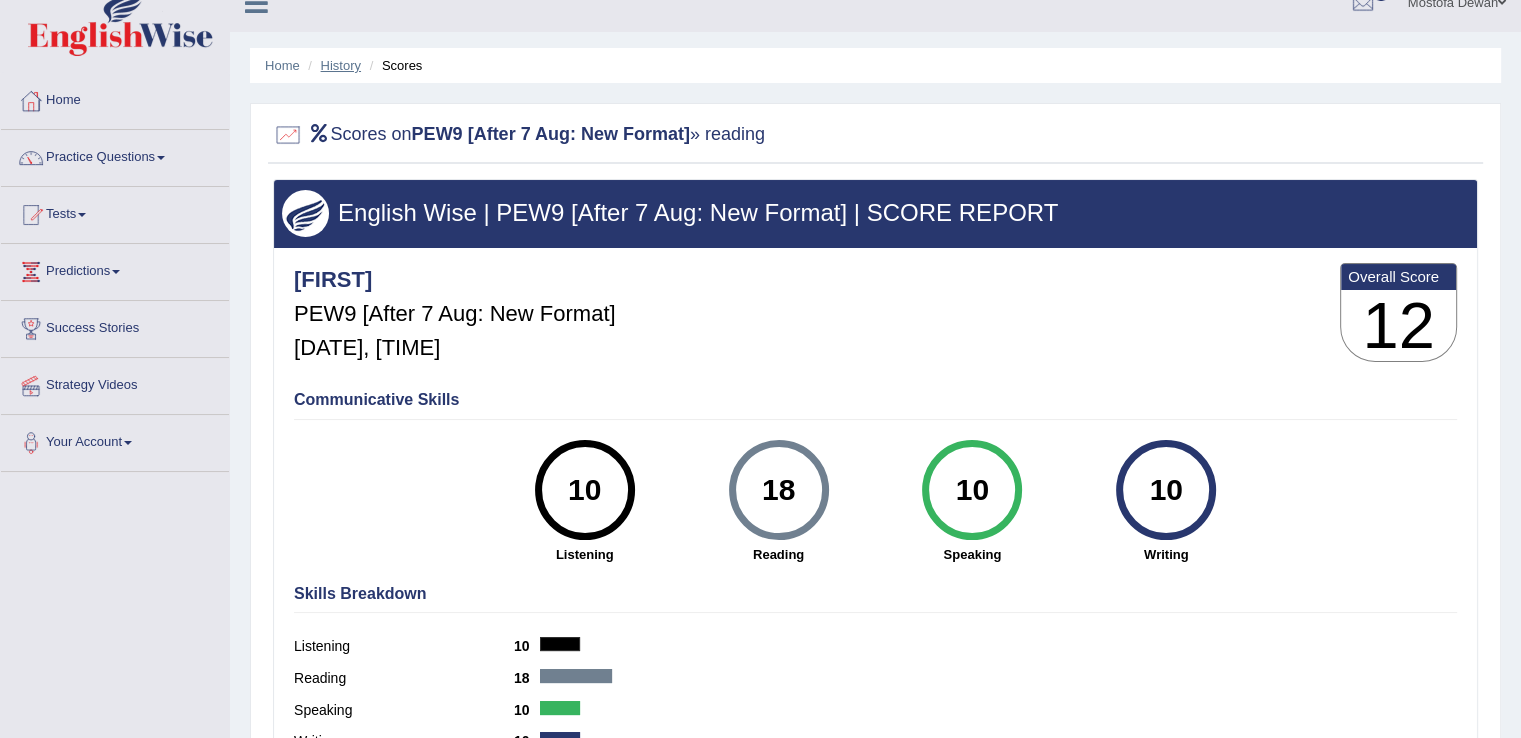 click on "History" at bounding box center (341, 65) 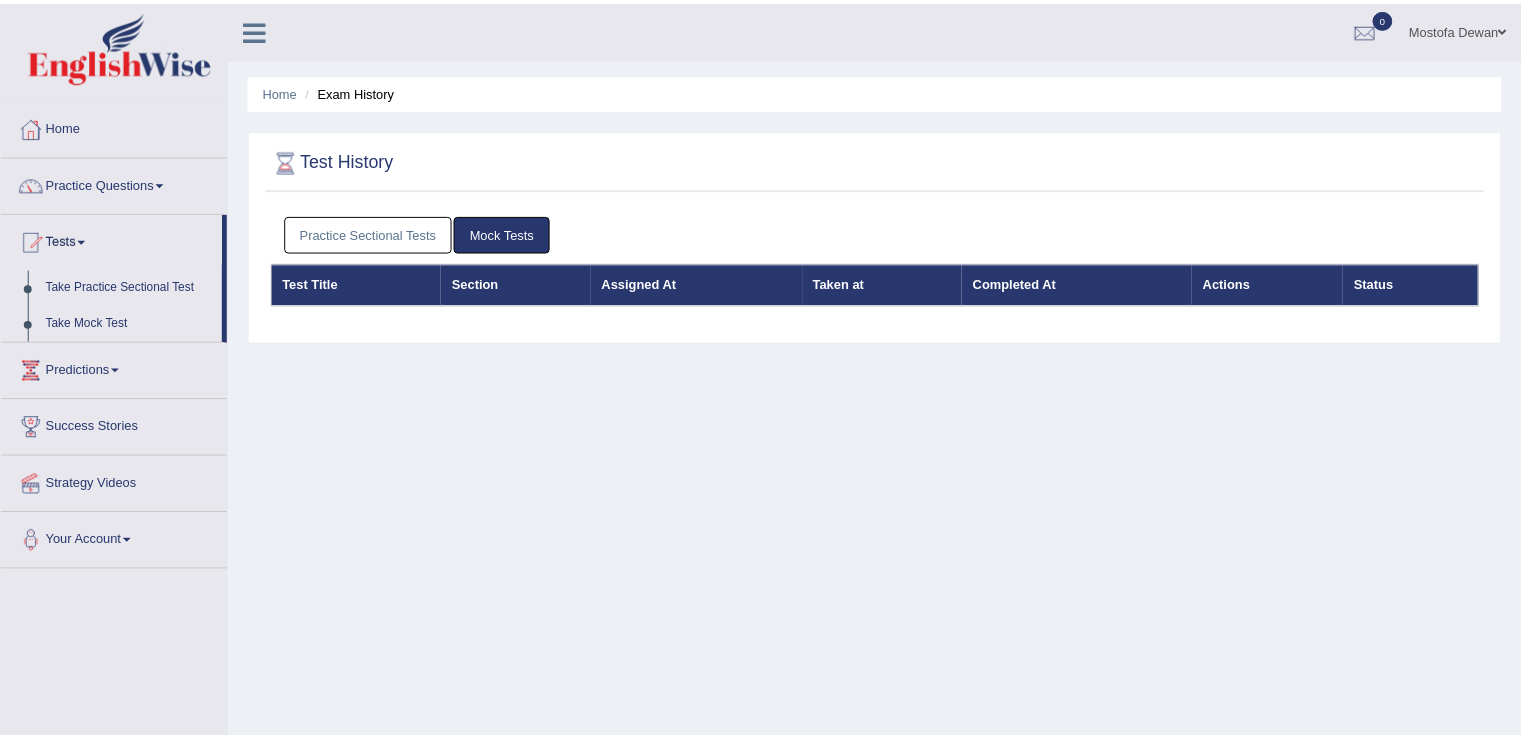 scroll, scrollTop: 0, scrollLeft: 0, axis: both 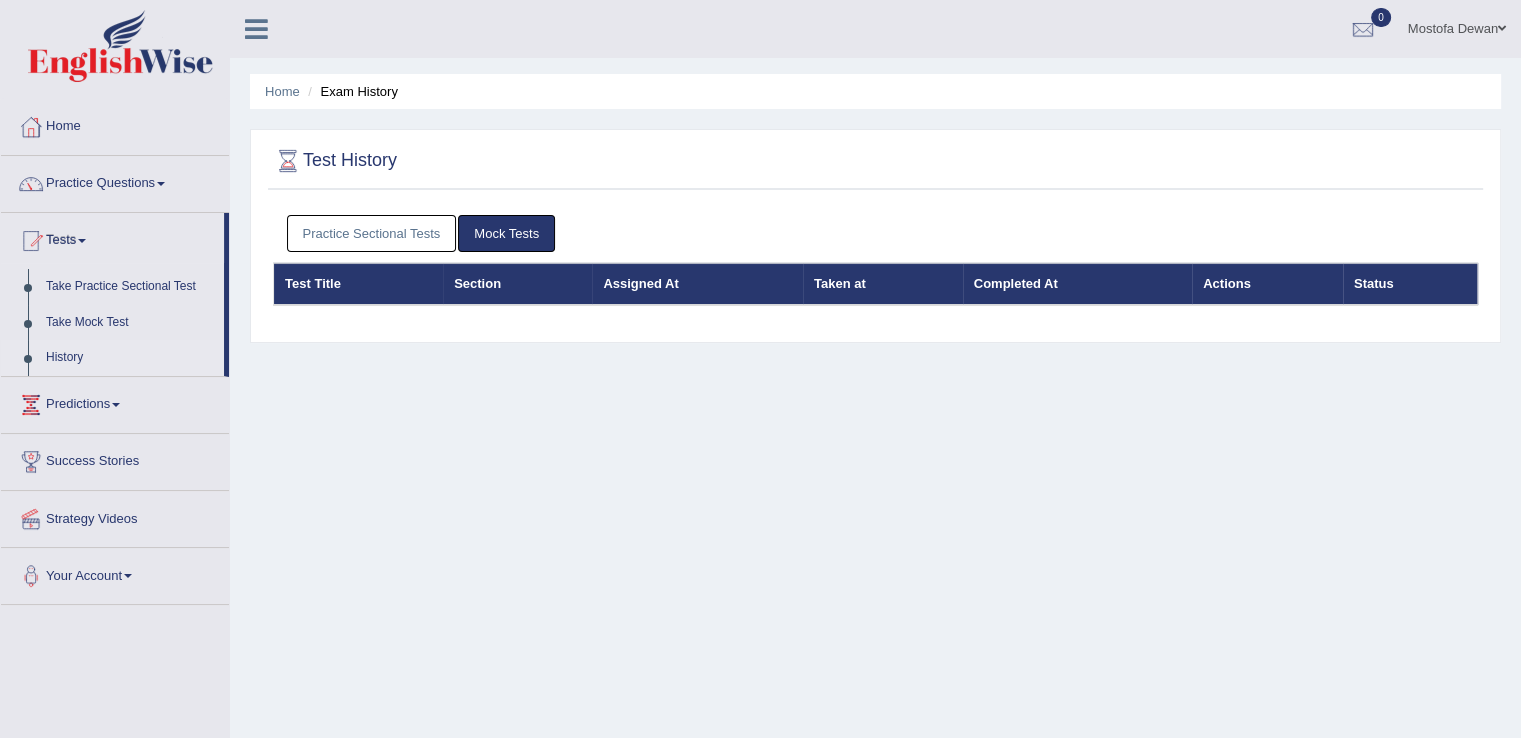 click on "Practice Sectional Tests" at bounding box center [372, 233] 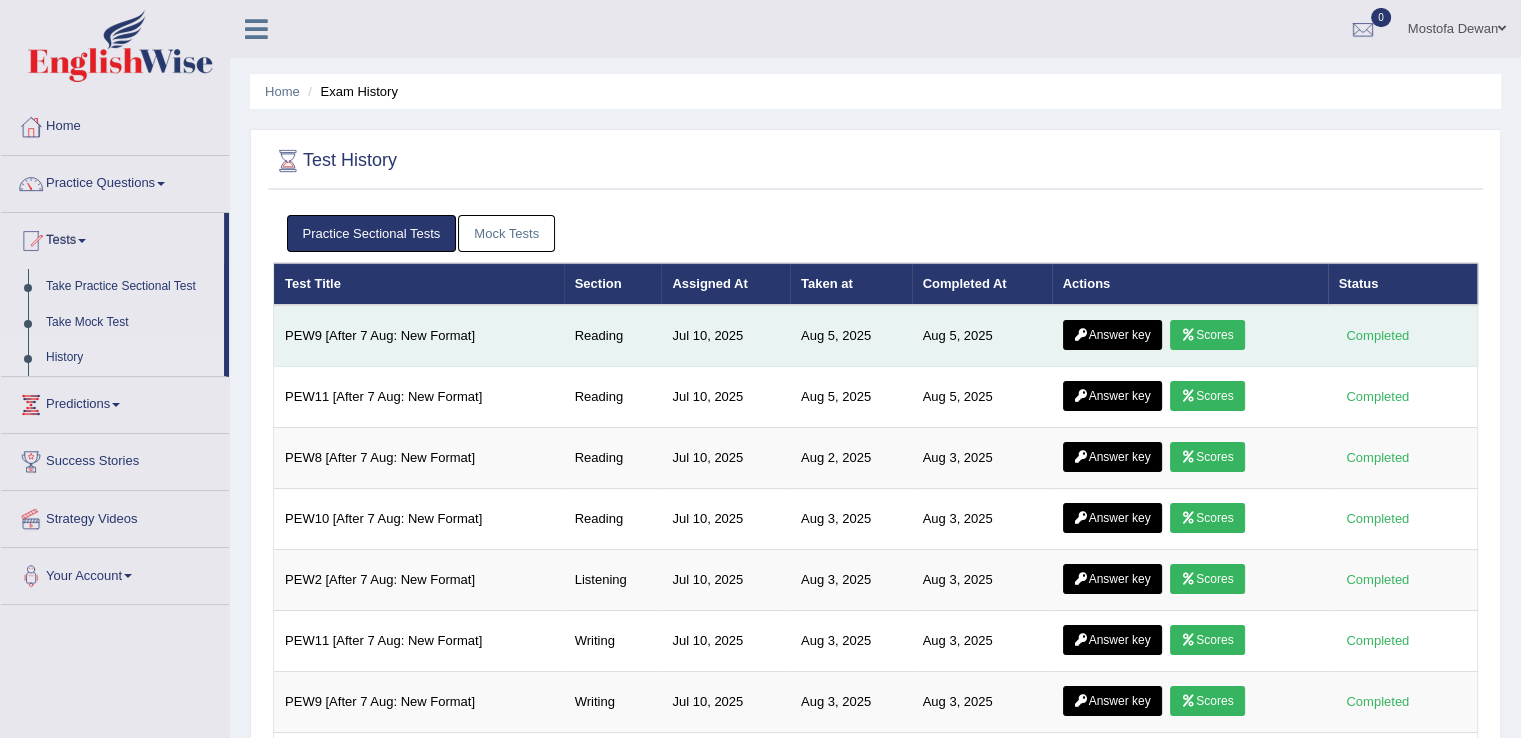 click on "Answer key" at bounding box center (1112, 335) 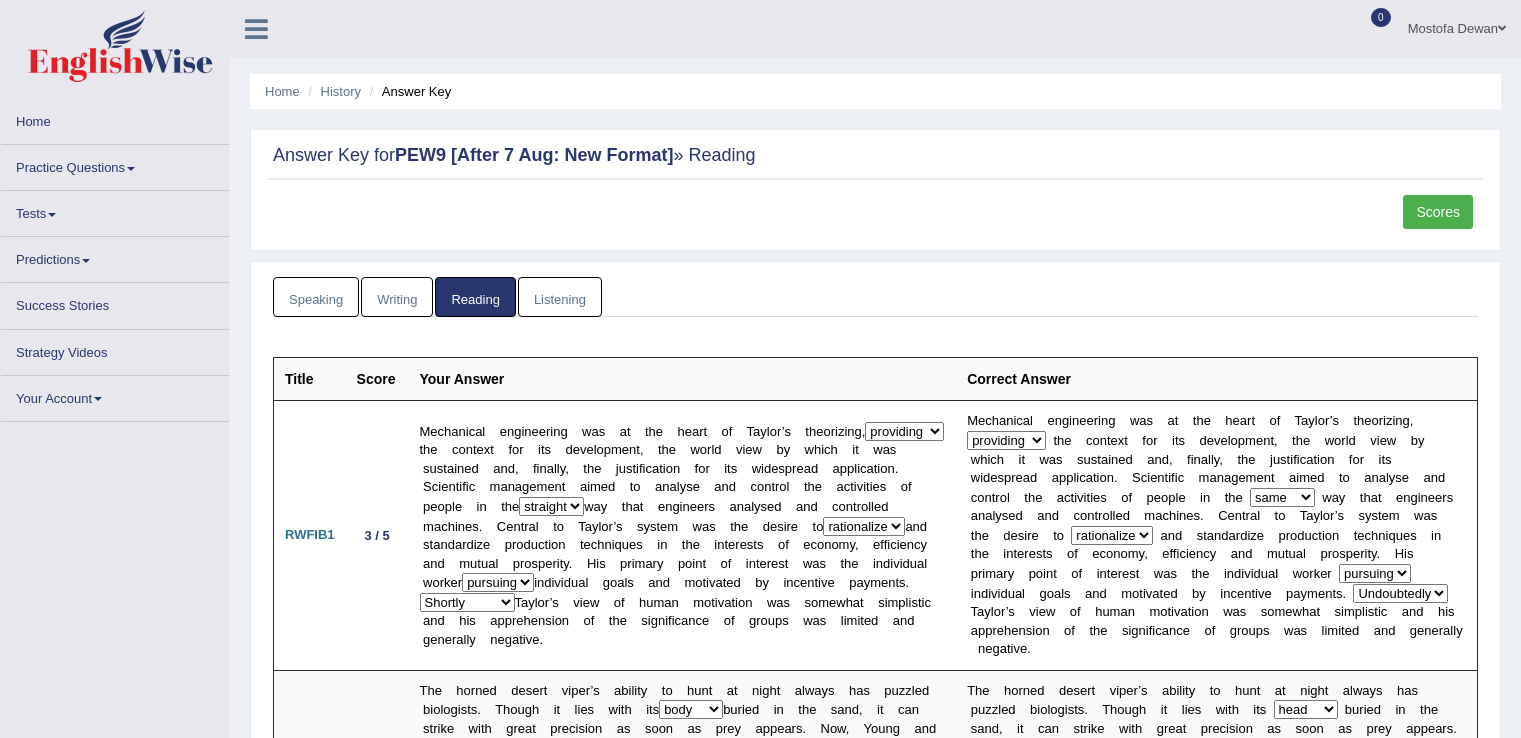 scroll, scrollTop: 0, scrollLeft: 0, axis: both 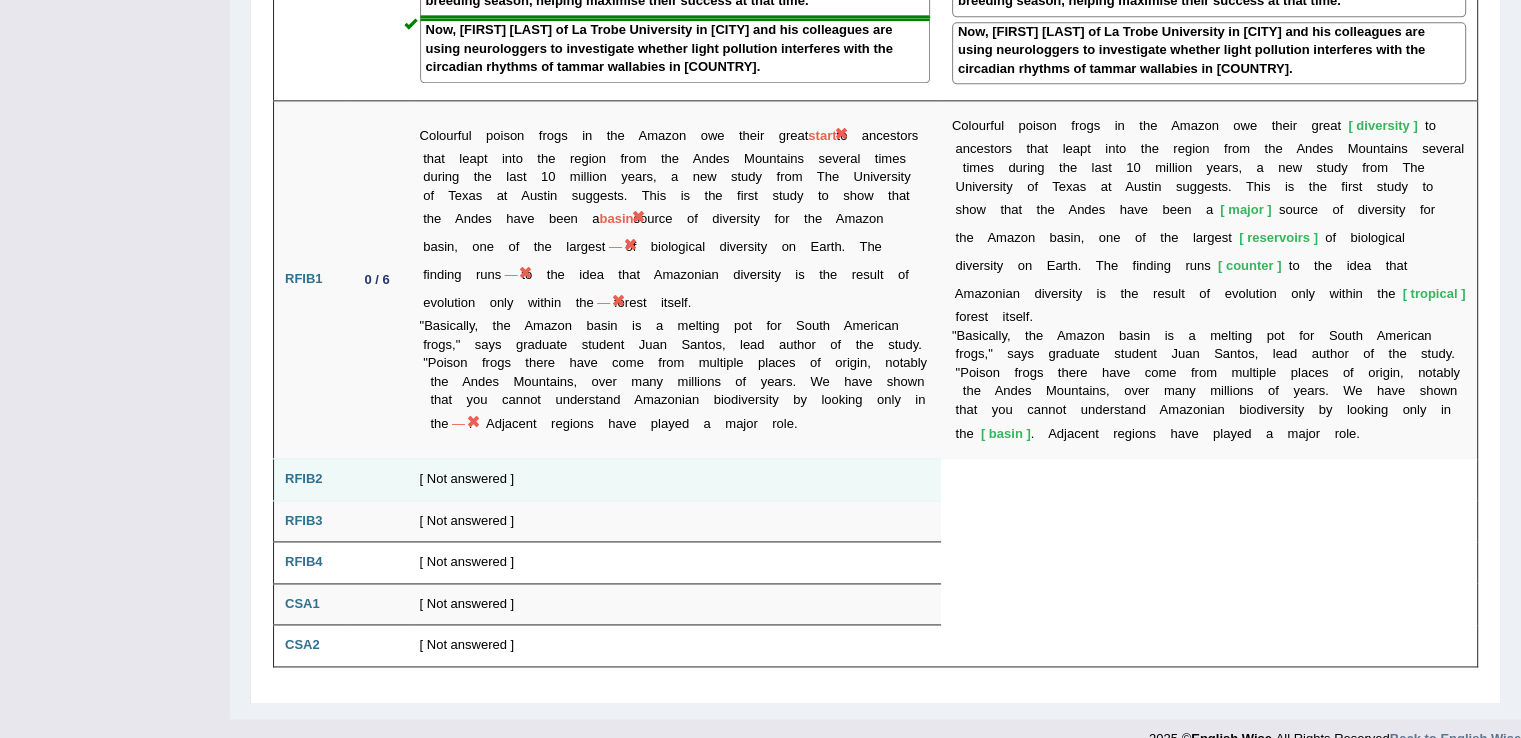 click on "[ Not answered ]" at bounding box center [675, 480] 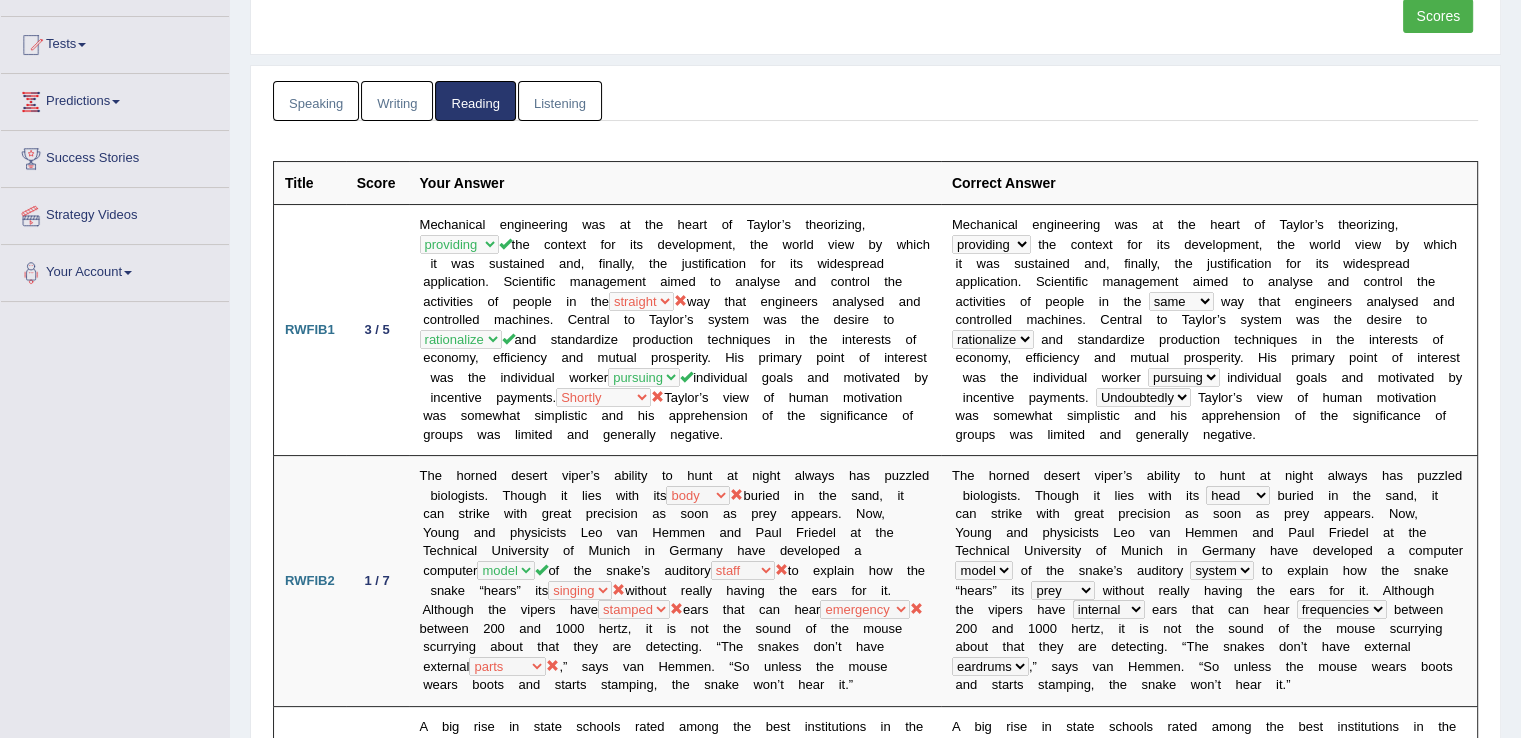 scroll, scrollTop: 0, scrollLeft: 0, axis: both 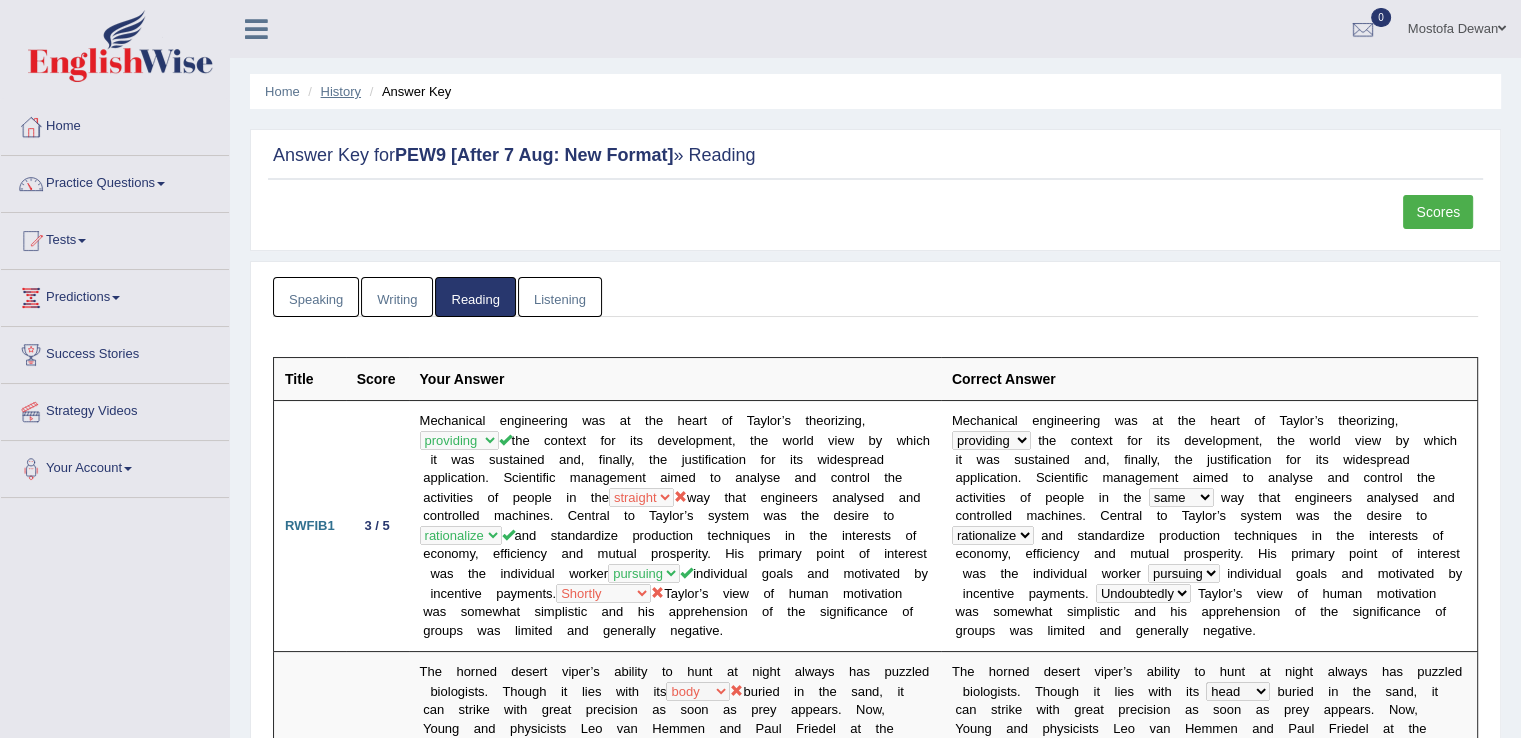 click on "History" at bounding box center (341, 91) 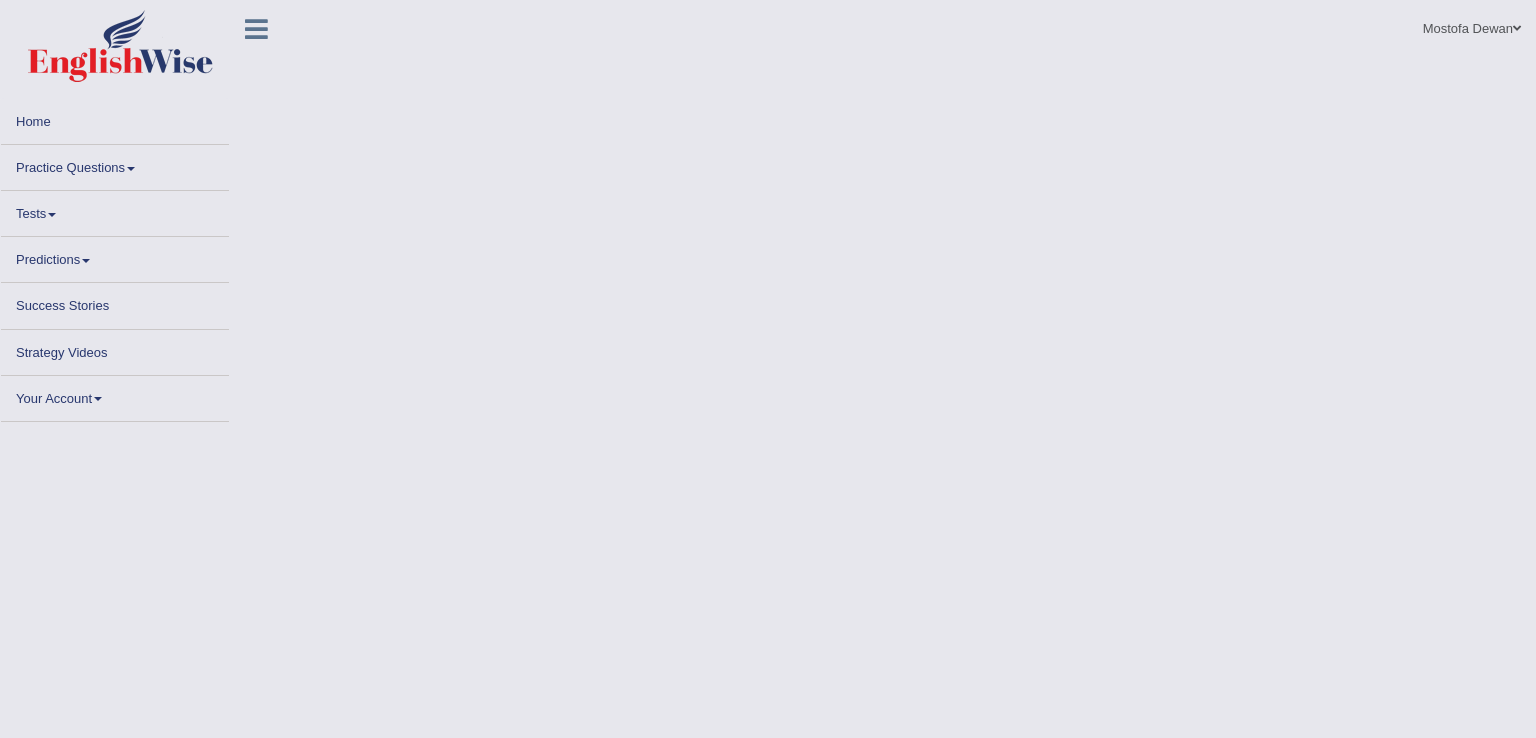 scroll, scrollTop: 0, scrollLeft: 0, axis: both 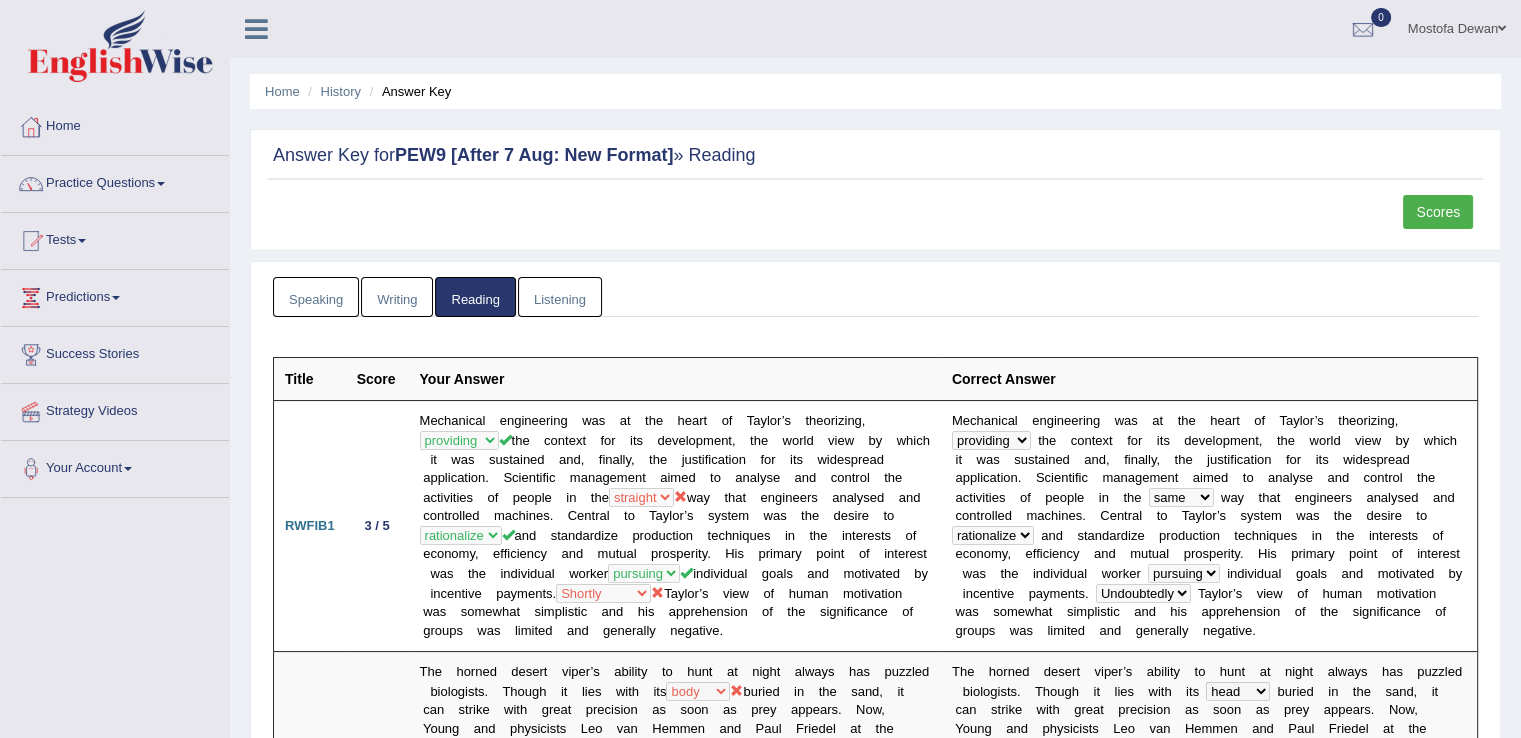 click on "Scores" at bounding box center (1438, 212) 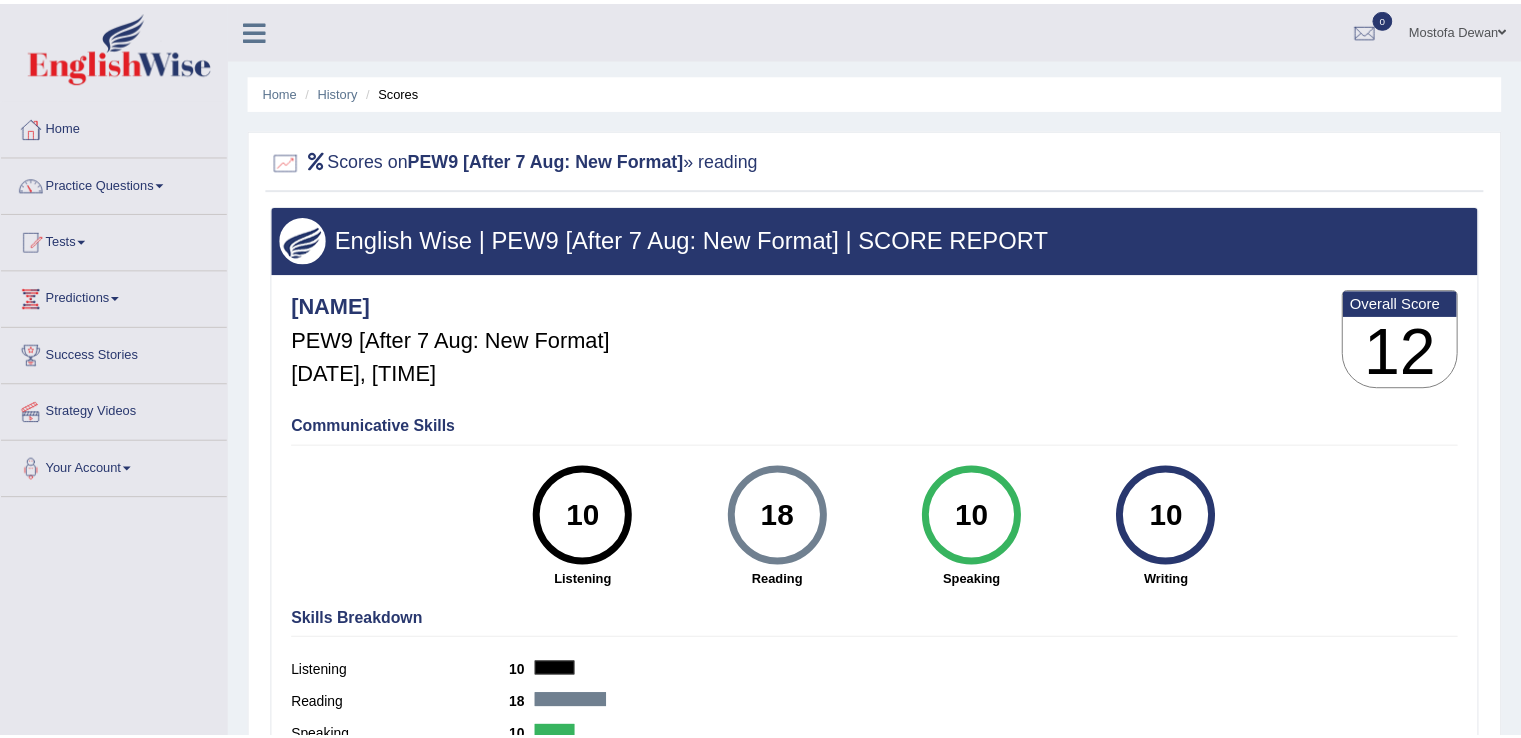 scroll, scrollTop: 0, scrollLeft: 0, axis: both 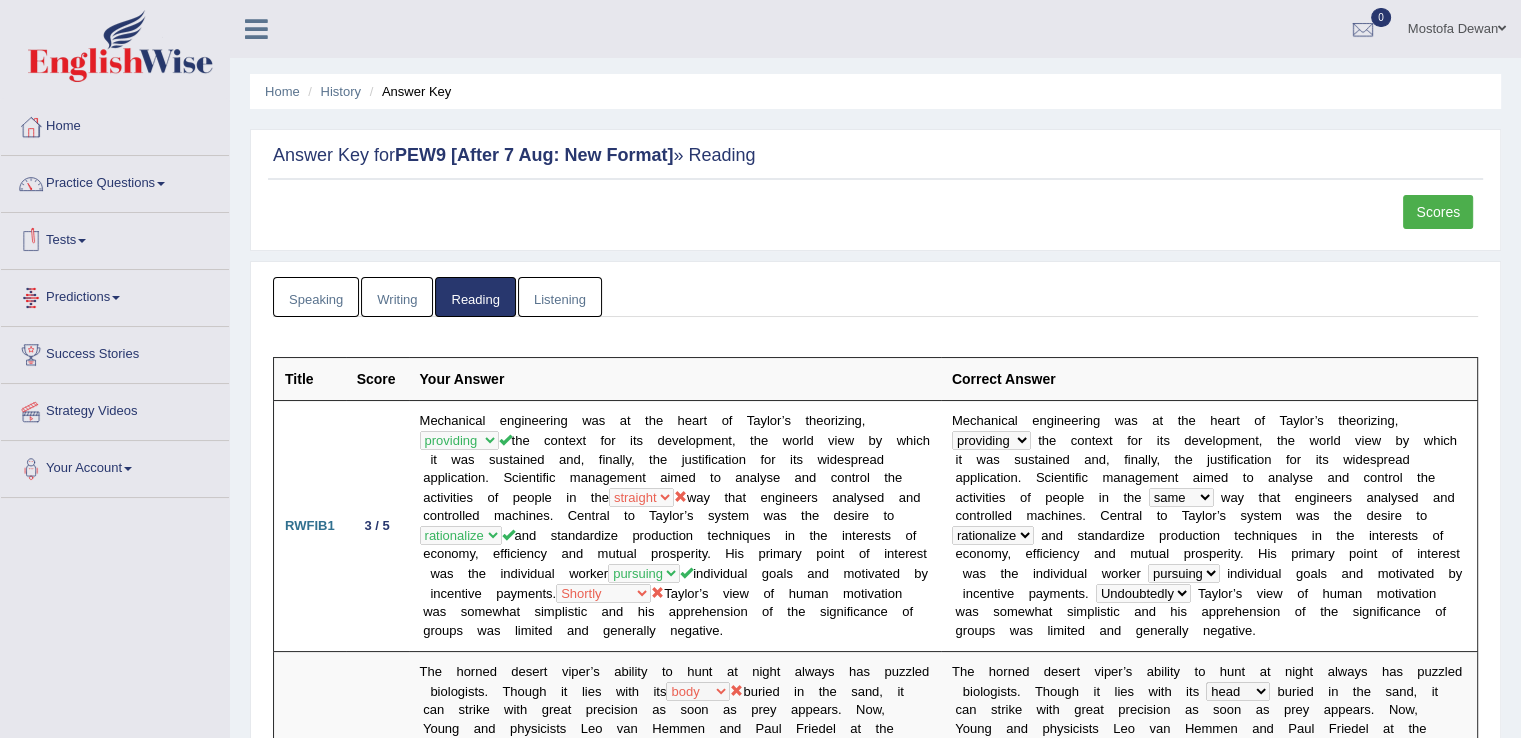 click on "Tests" at bounding box center [115, 238] 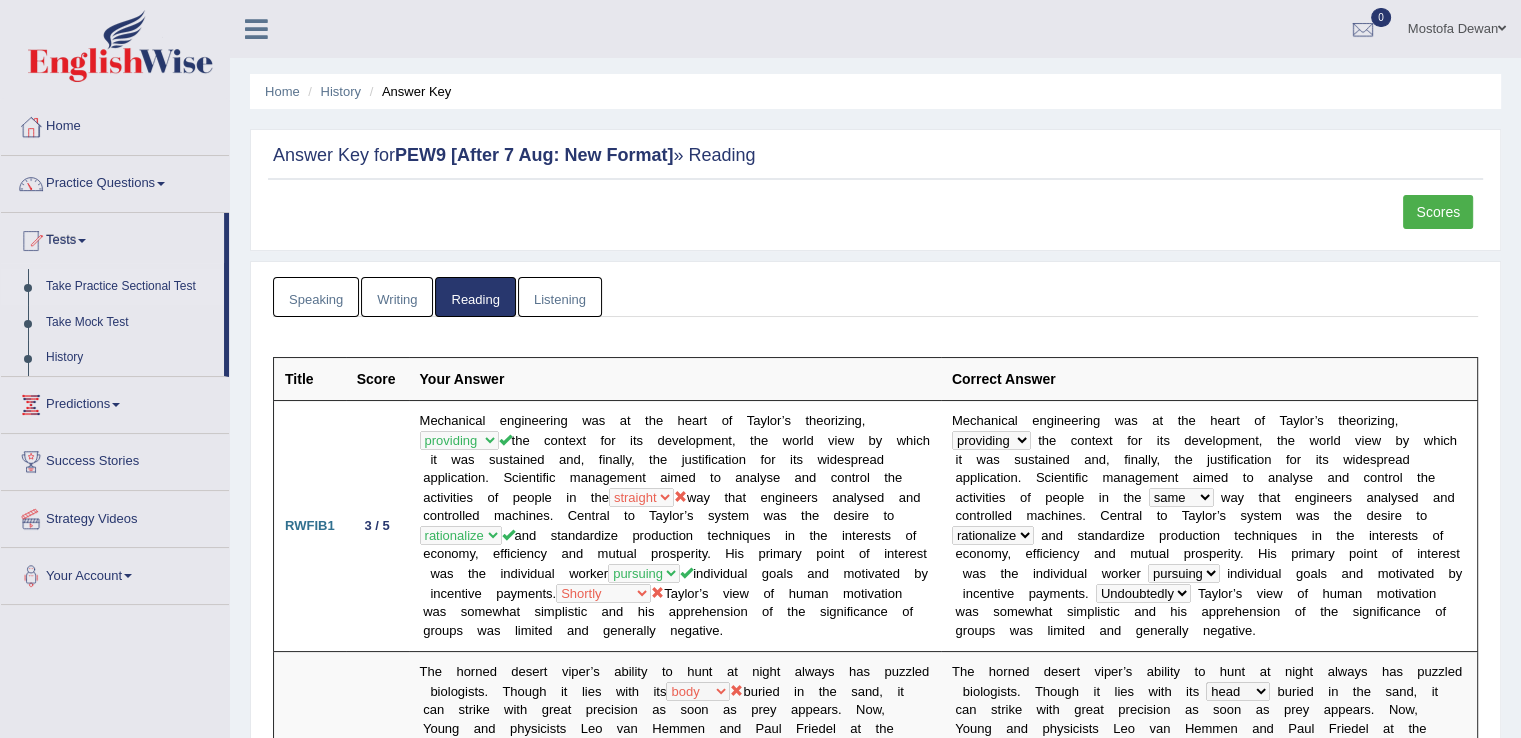 click on "Take Practice Sectional Test" at bounding box center [130, 287] 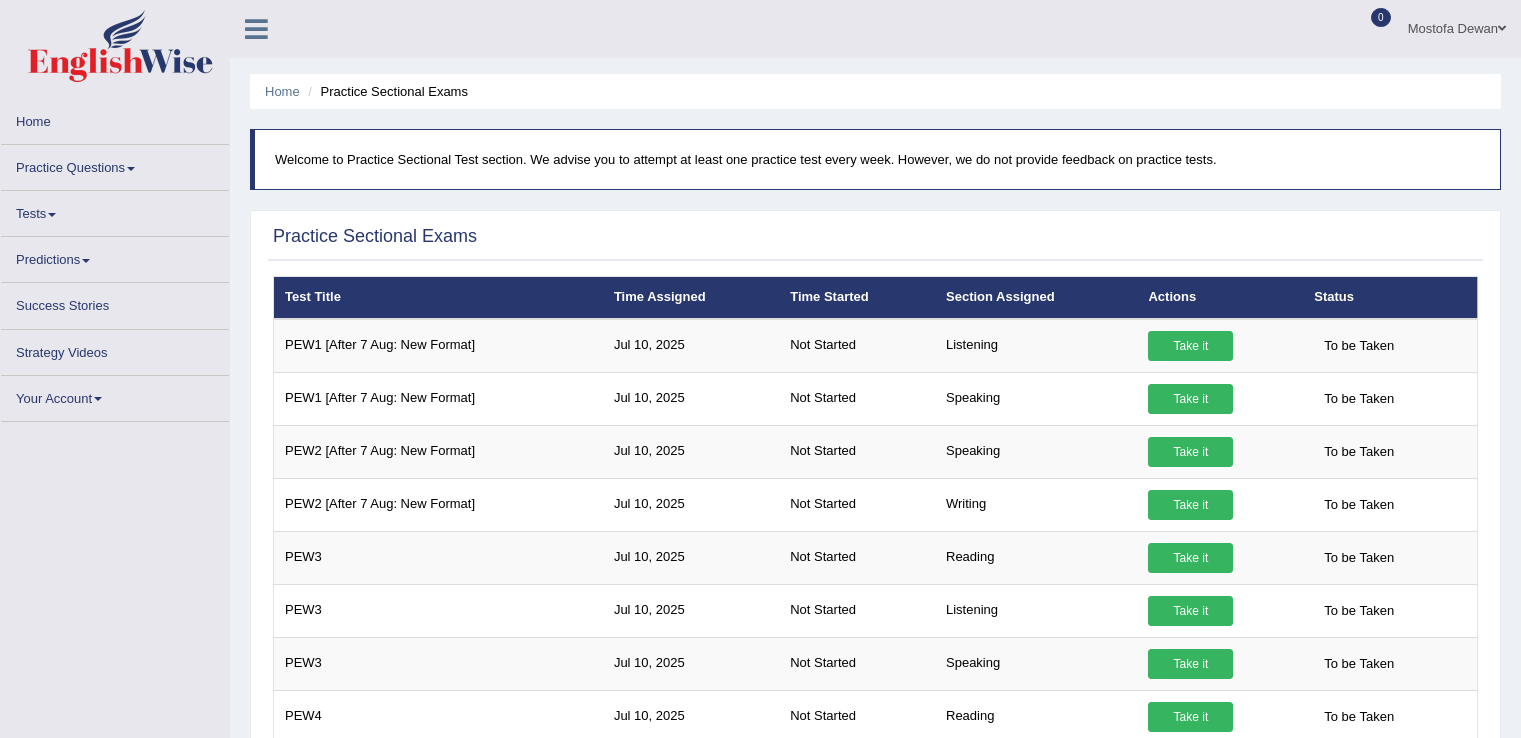 scroll, scrollTop: 0, scrollLeft: 0, axis: both 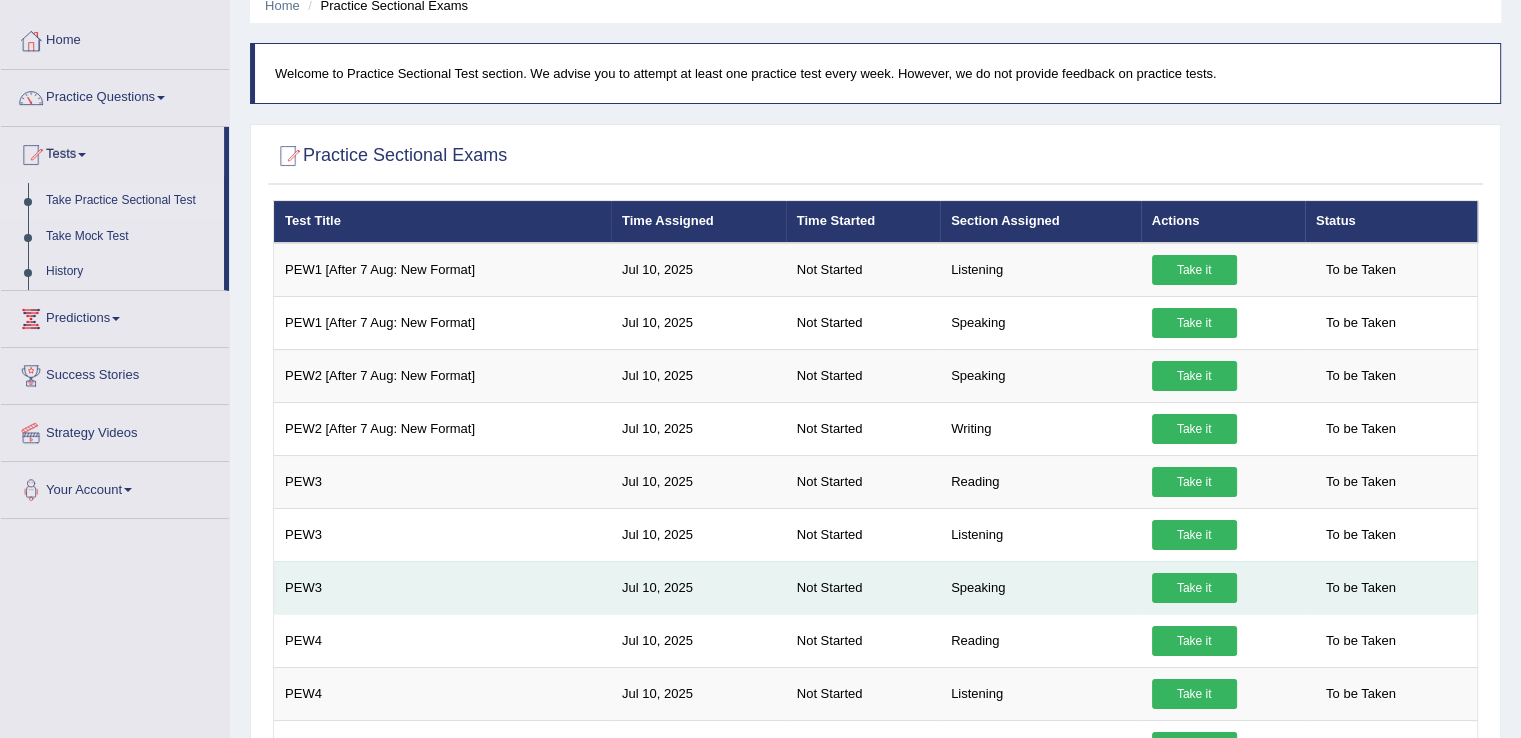 click on "Take it" at bounding box center [1194, 588] 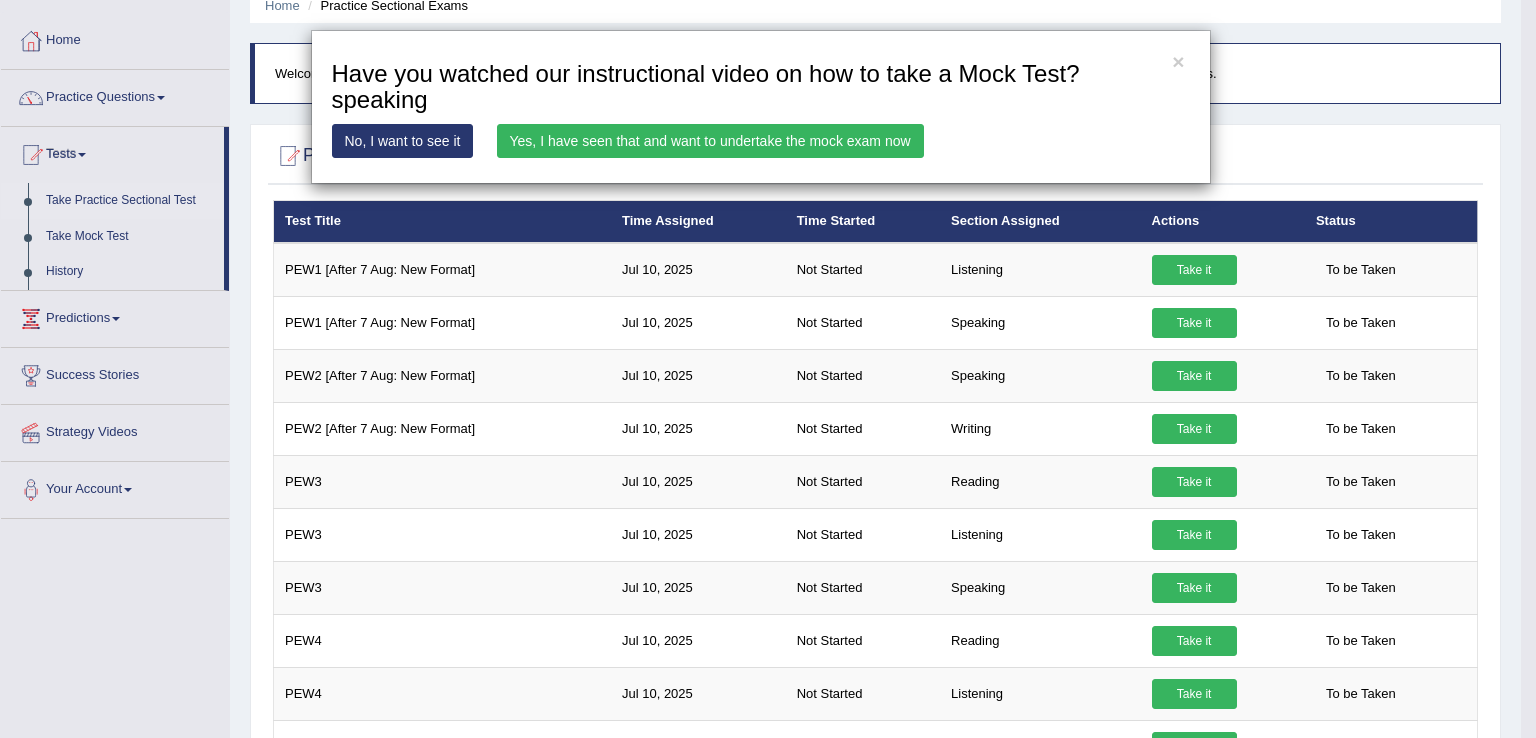 click on "Yes, I have seen that and want to undertake the mock exam now" at bounding box center [710, 141] 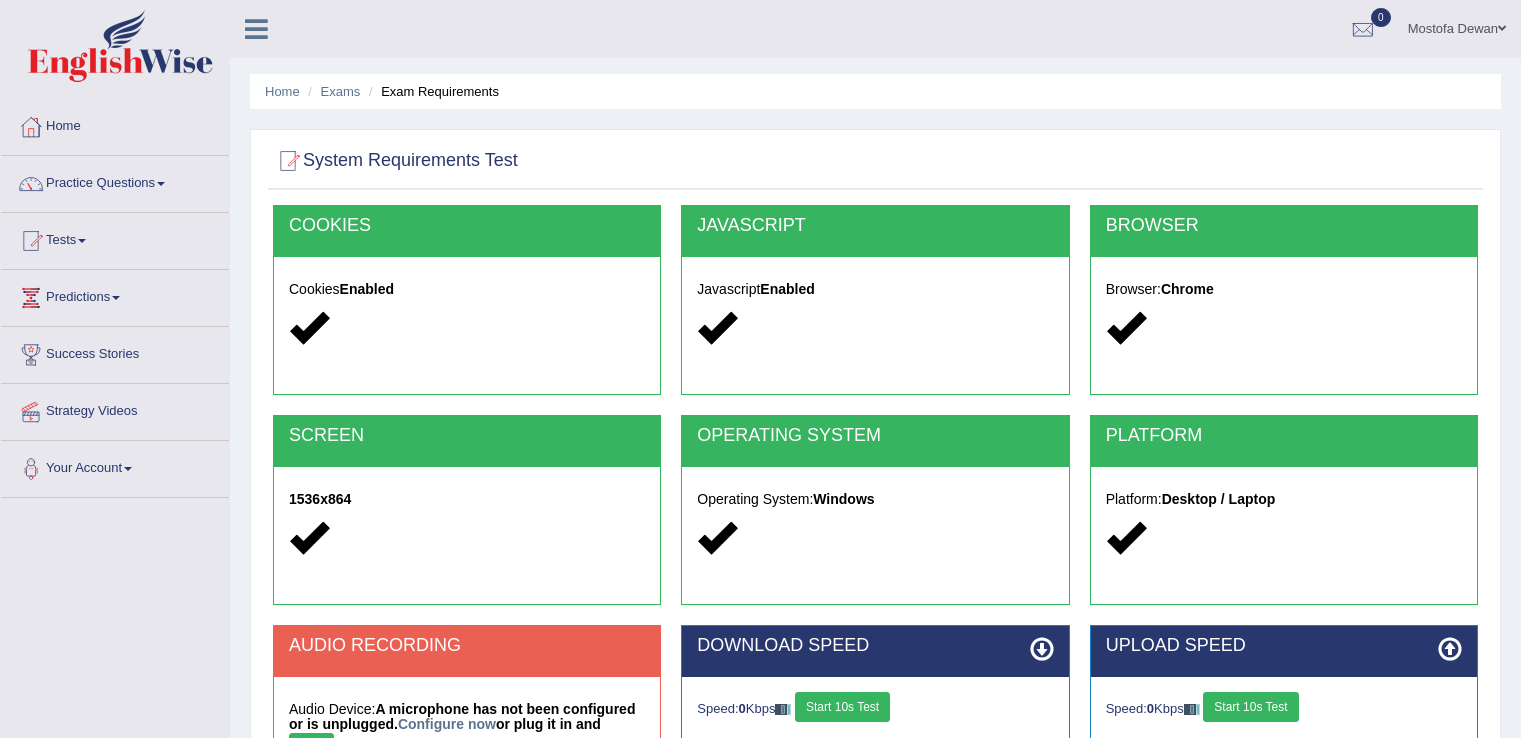 scroll, scrollTop: 0, scrollLeft: 0, axis: both 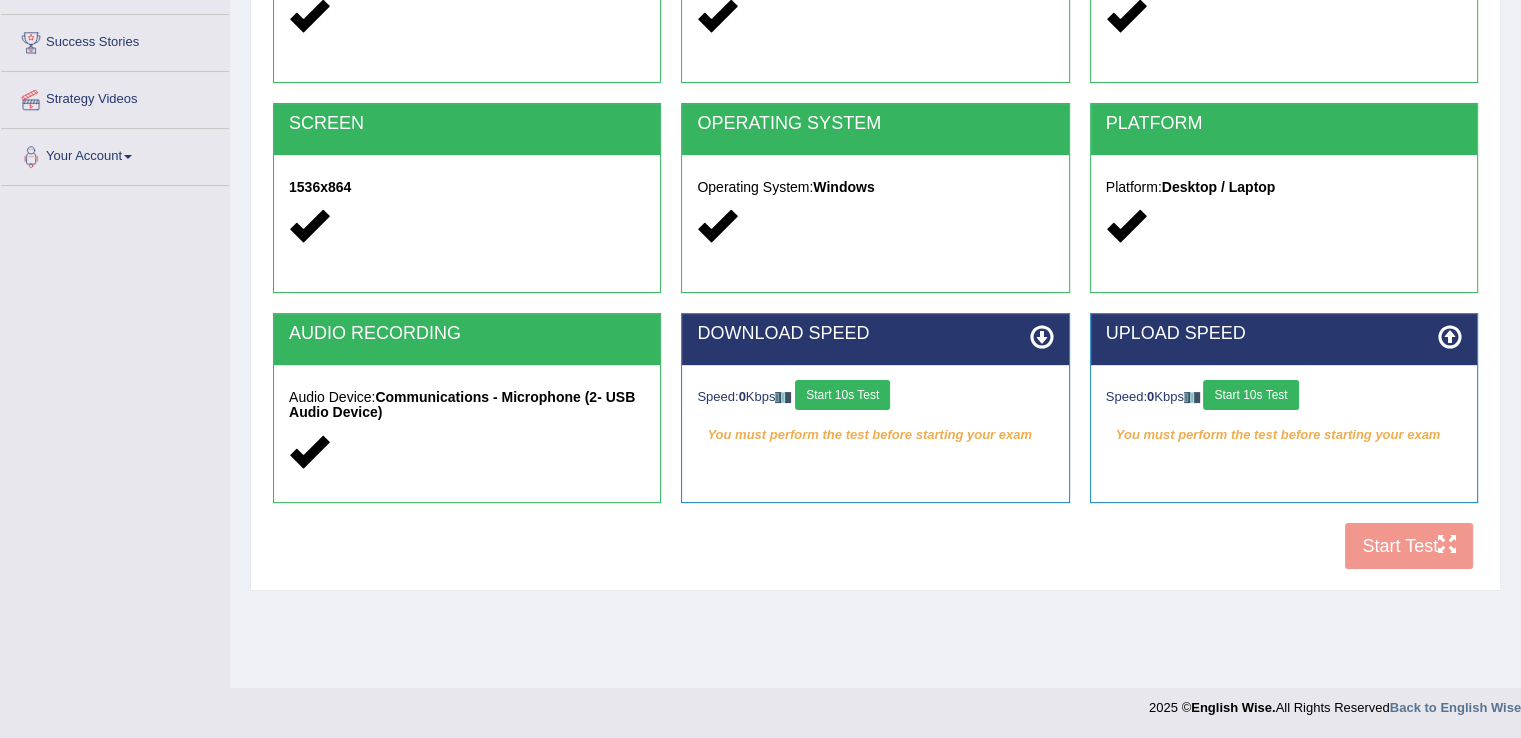 click on "COOKIES
Cookies  Enabled
JAVASCRIPT
Javascript  Enabled
BROWSER
Browser:  Chrome
SCREEN
1536x864
OPERATING SYSTEM
Operating System:  Windows
PLATFORM
Platform:  Desktop / Laptop
AUDIO RECORDING
Audio Device:  Communications - Microphone (2- USB Audio Device)
DOWNLOAD SPEED
Speed:  0  Kbps    Start 10s Test
You must perform the test before starting your exam
Select Audio Quality
UPLOAD SPEED
Speed:  0  Kbps    Start 10s Test
You must perform the test before starting your exam" at bounding box center [875, 236] 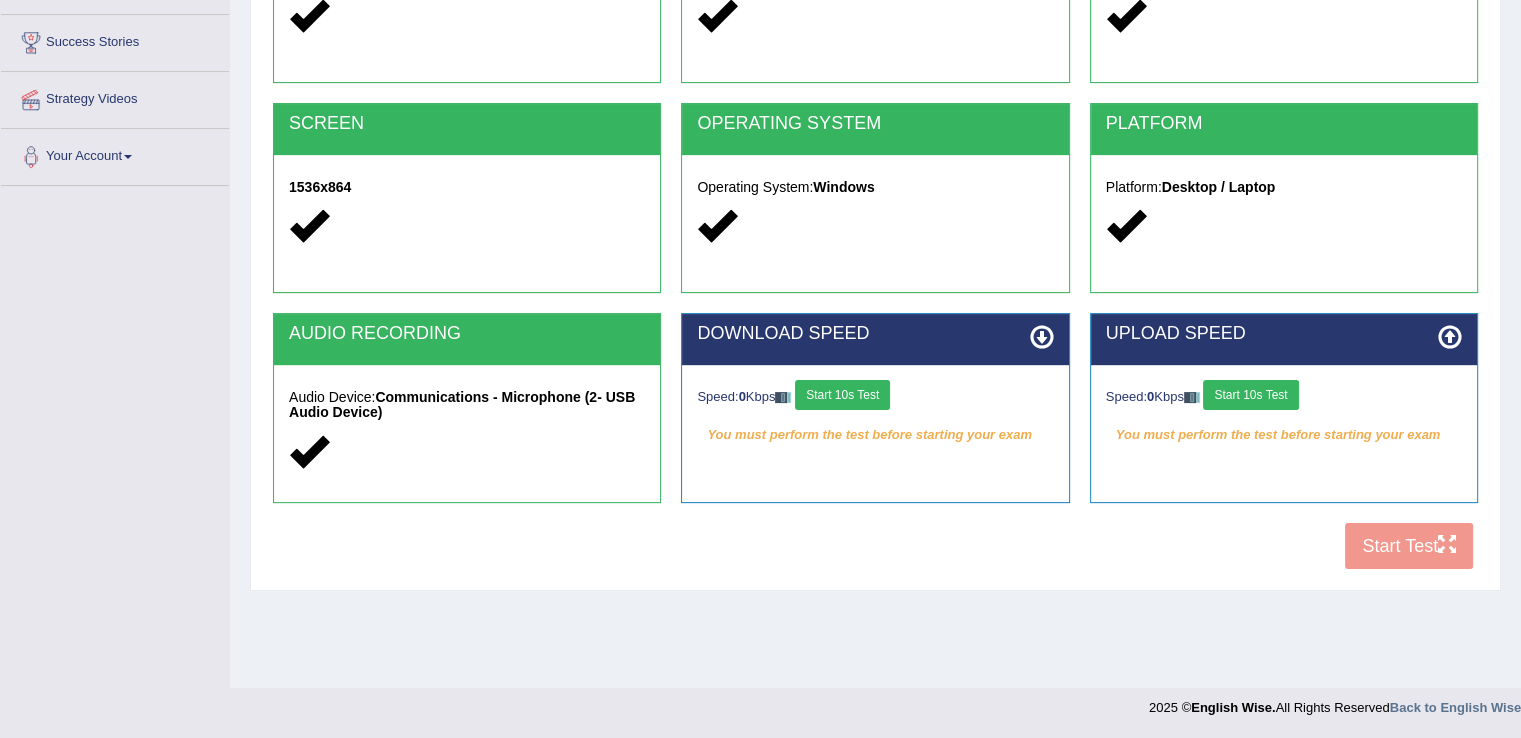 click on "Start 10s Test" at bounding box center [842, 395] 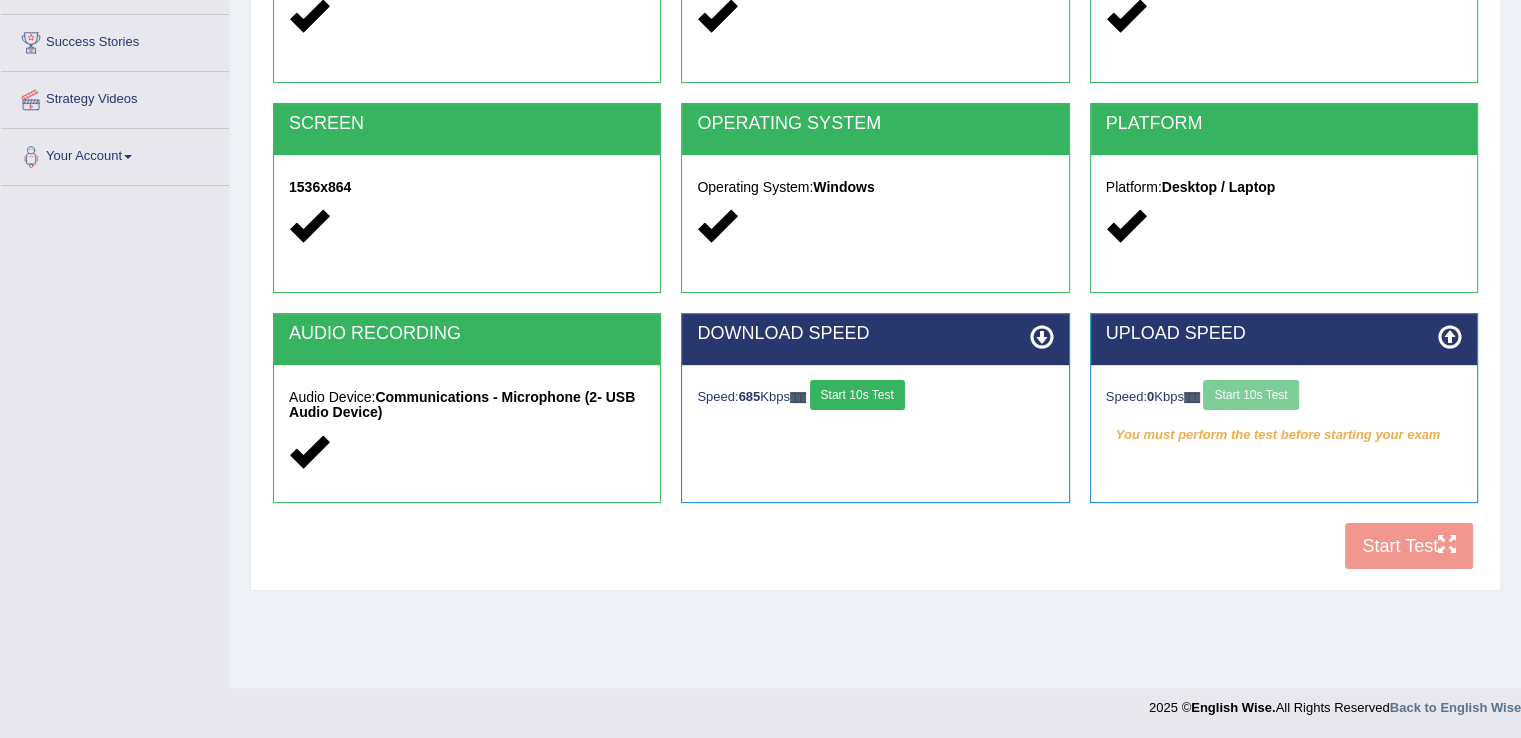 click on "Speed:  0  Kbps    Start 10s Test" at bounding box center [1284, 397] 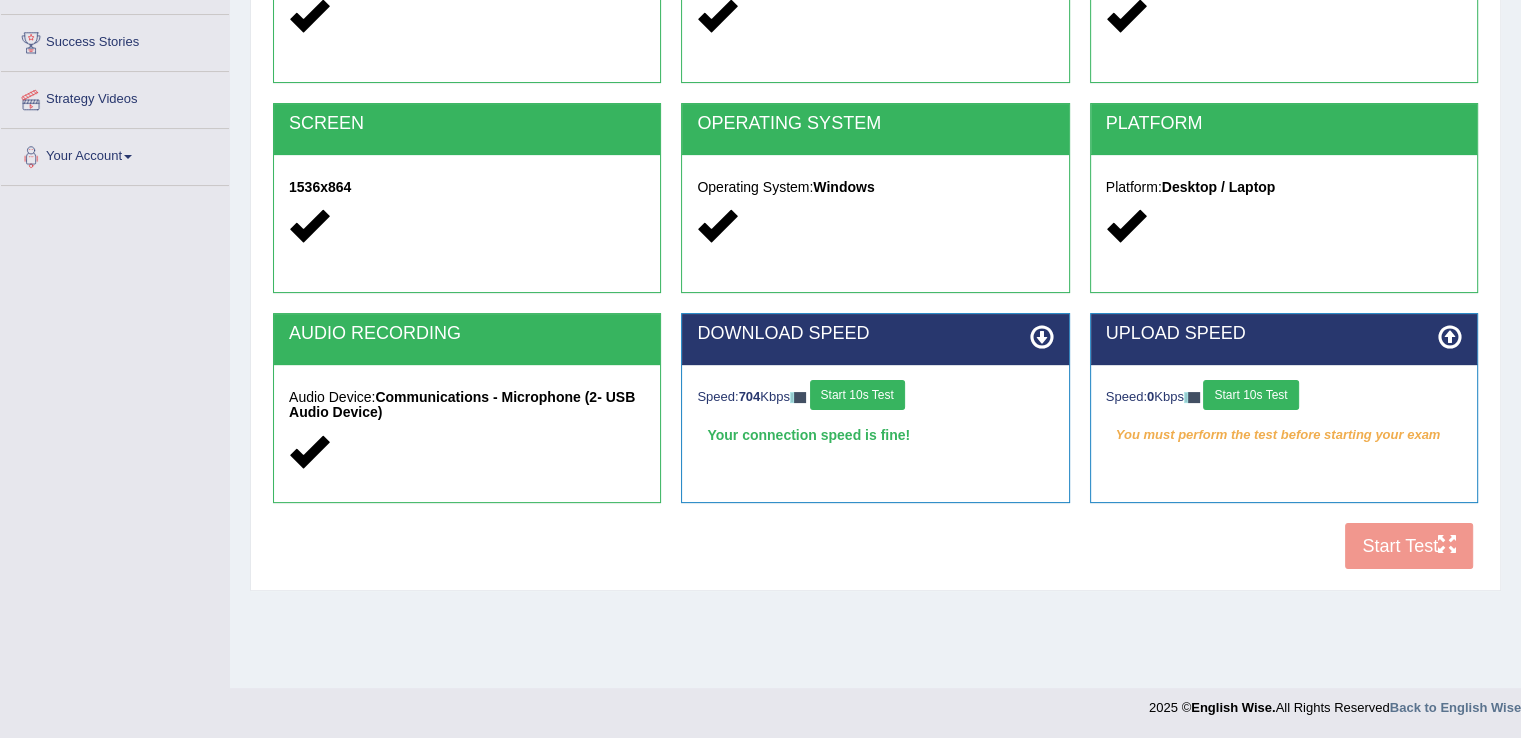 click on "Start 10s Test" at bounding box center (1250, 395) 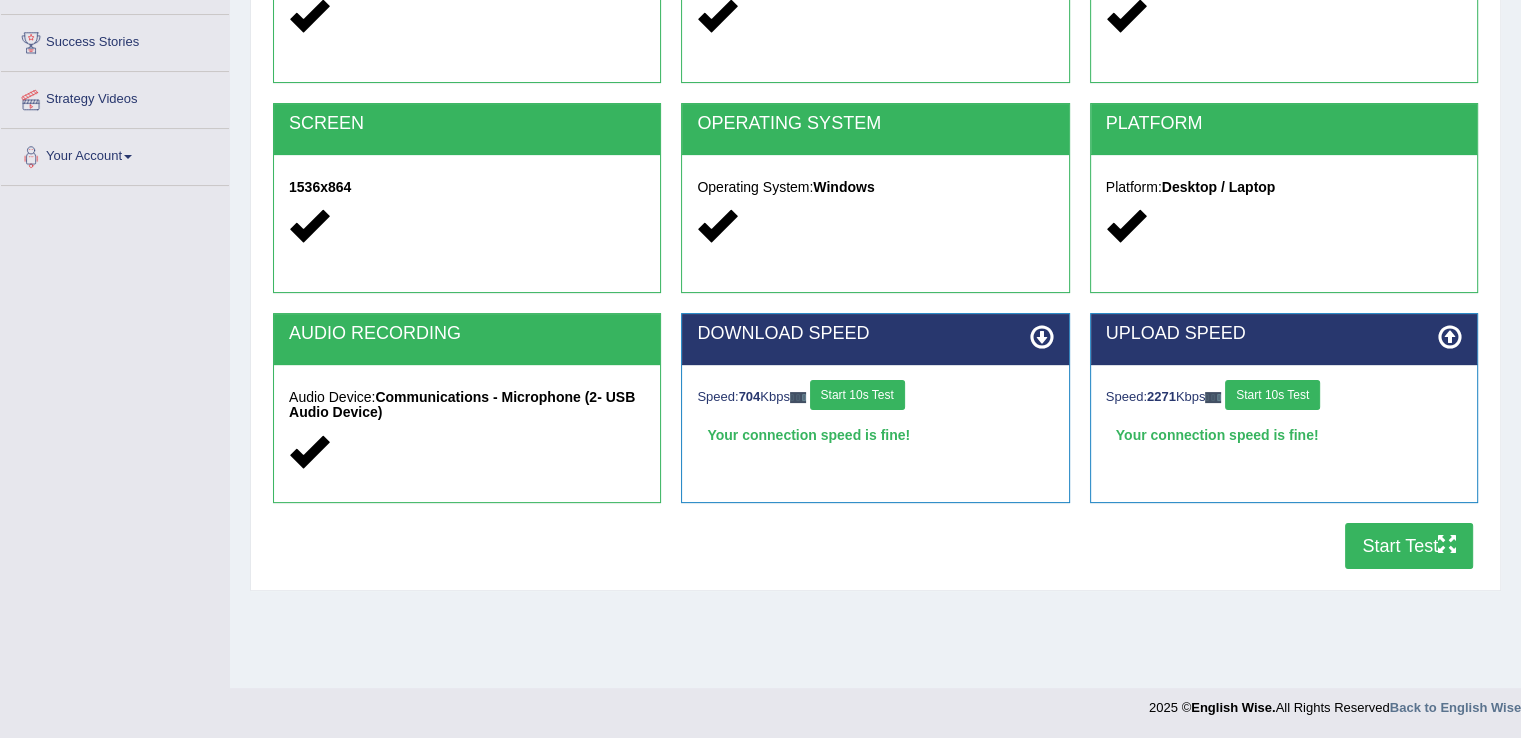 click on "Start Test" at bounding box center (1409, 546) 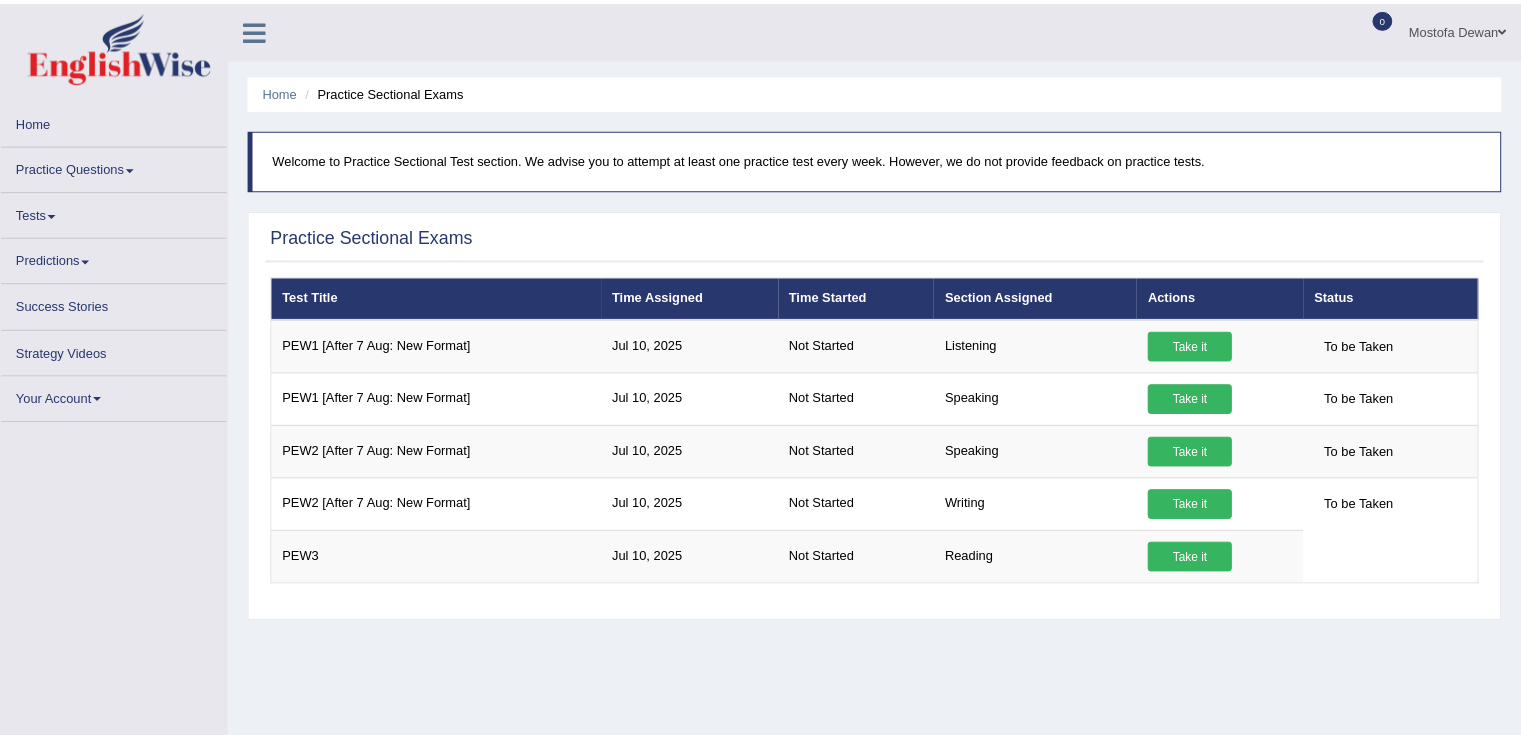 scroll, scrollTop: 86, scrollLeft: 0, axis: vertical 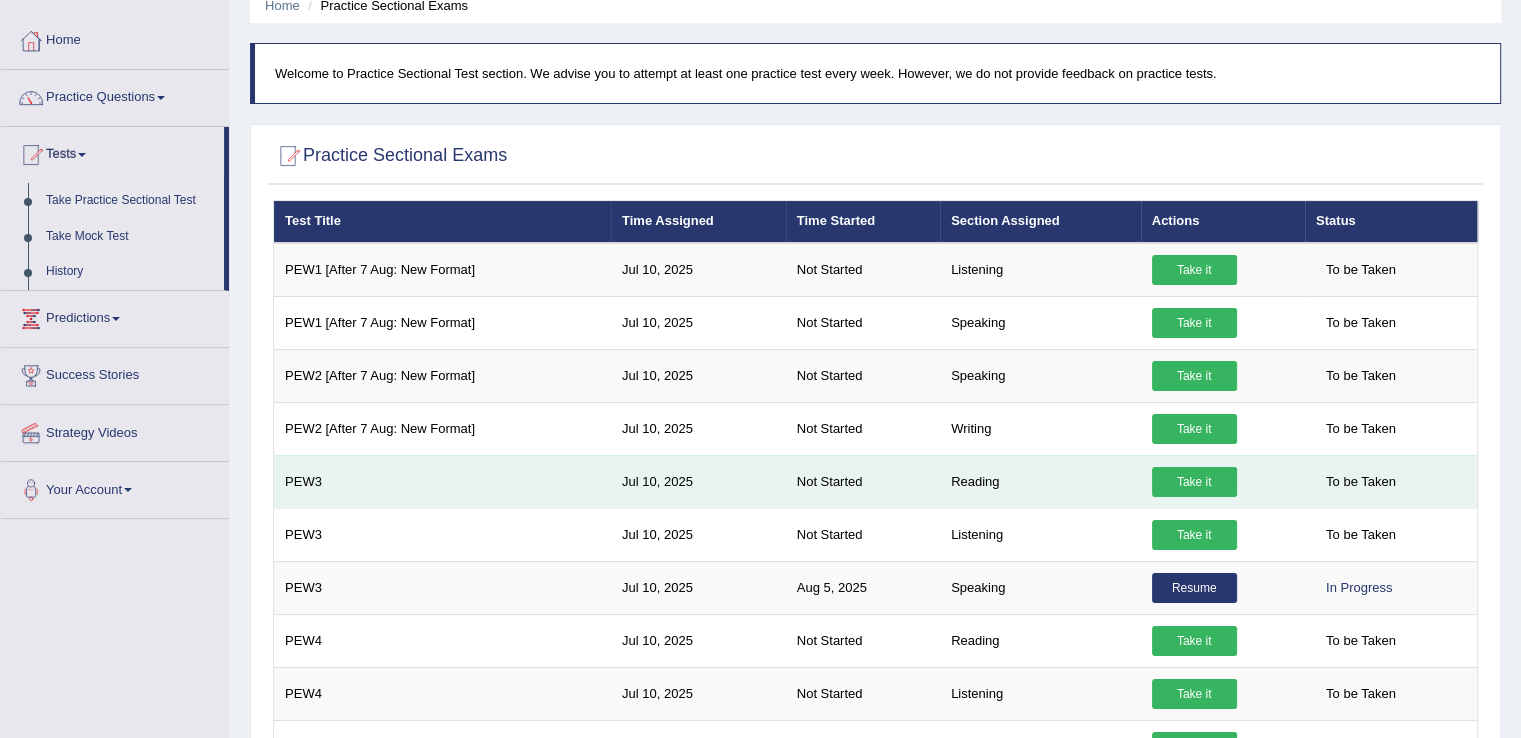 click on "Take it" at bounding box center [1194, 482] 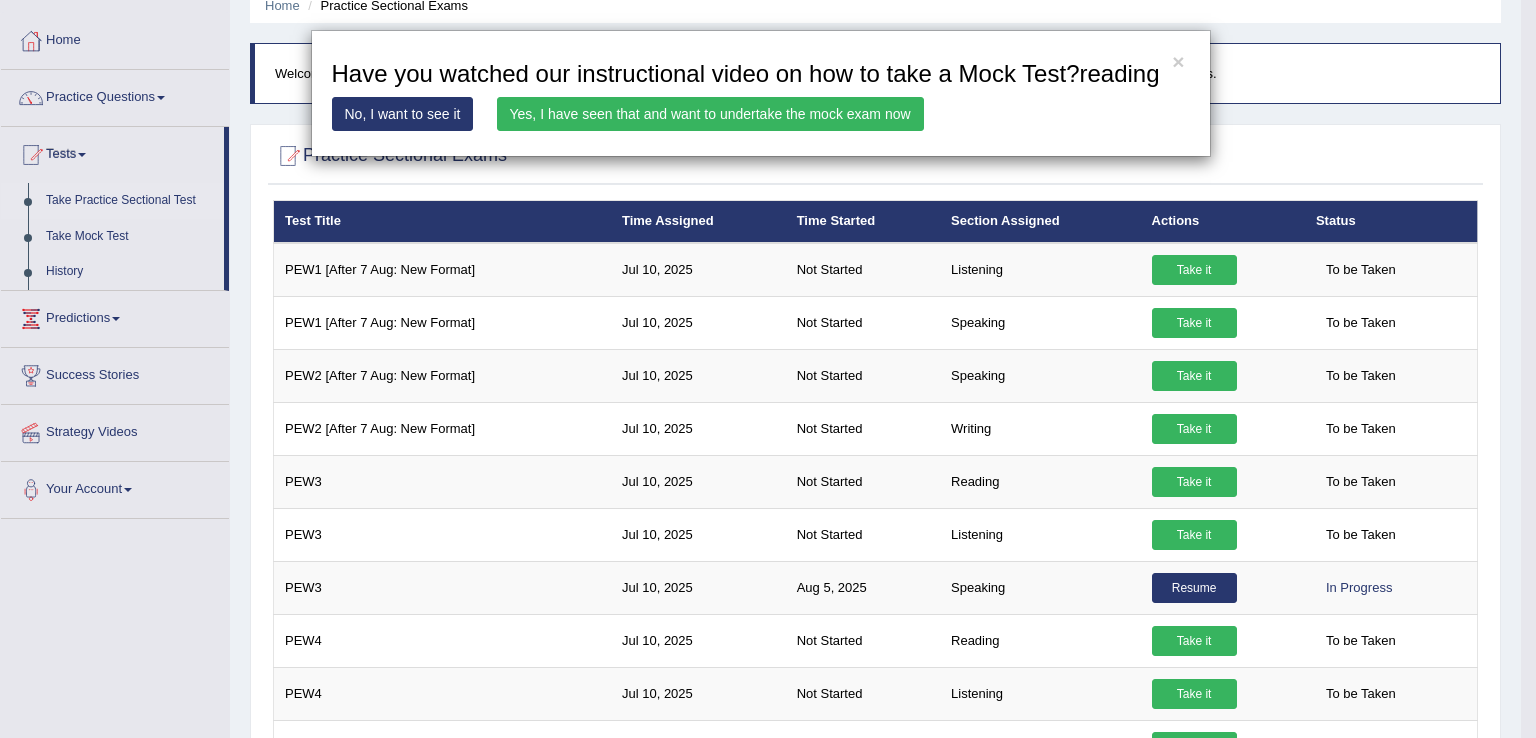 click on "Yes, I have seen that and want to undertake the mock exam now" at bounding box center [710, 114] 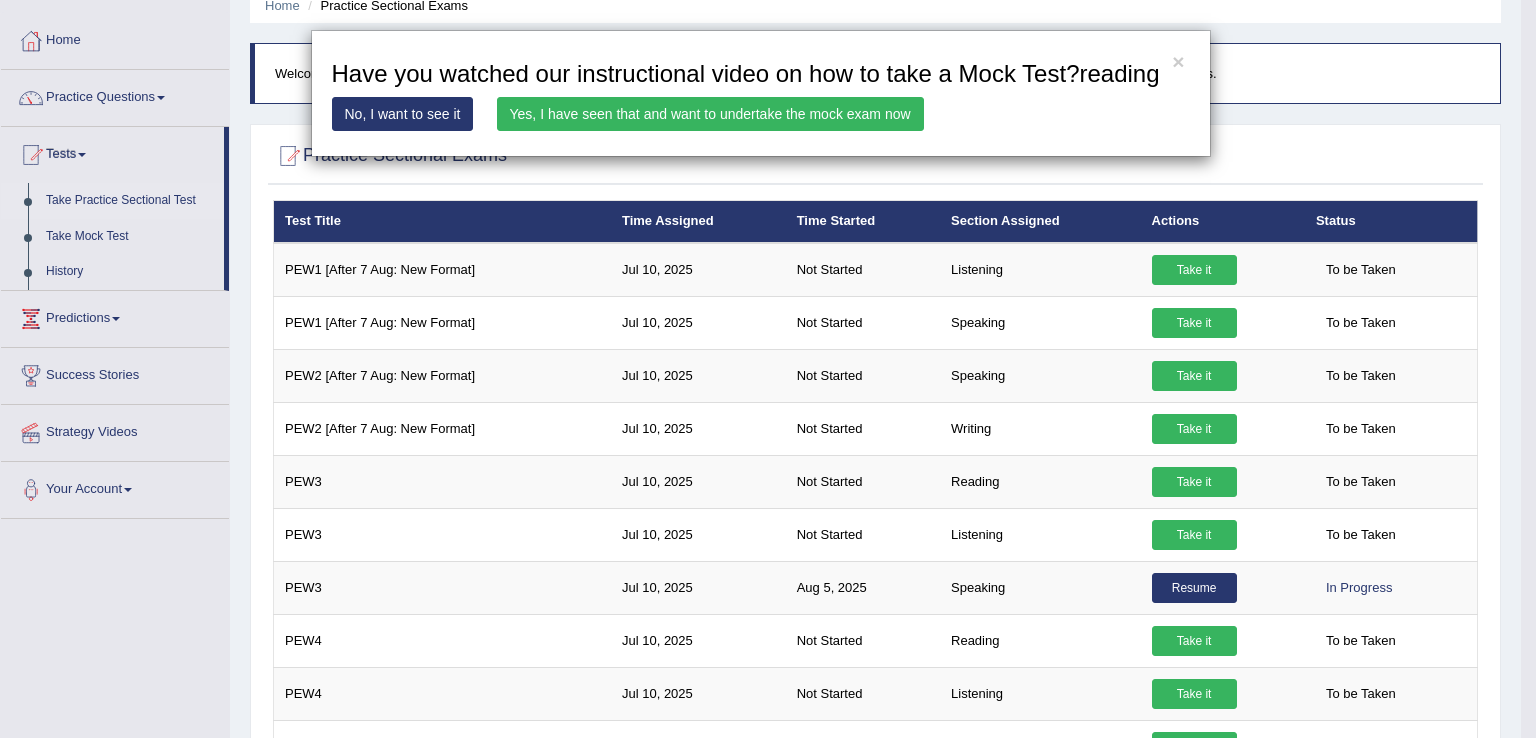 click on "Yes, I have seen that and want to undertake the mock exam now" at bounding box center (710, 114) 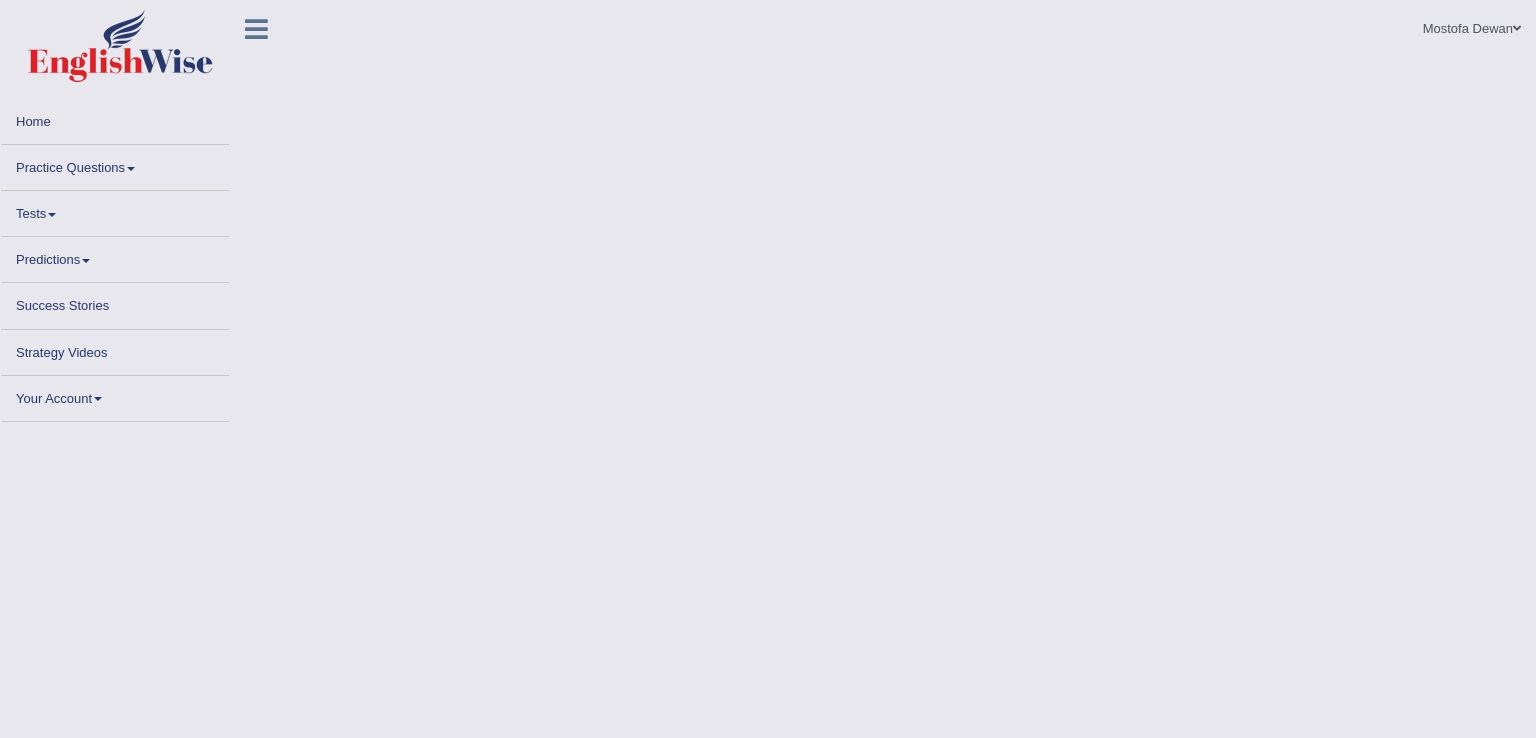 scroll, scrollTop: 0, scrollLeft: 0, axis: both 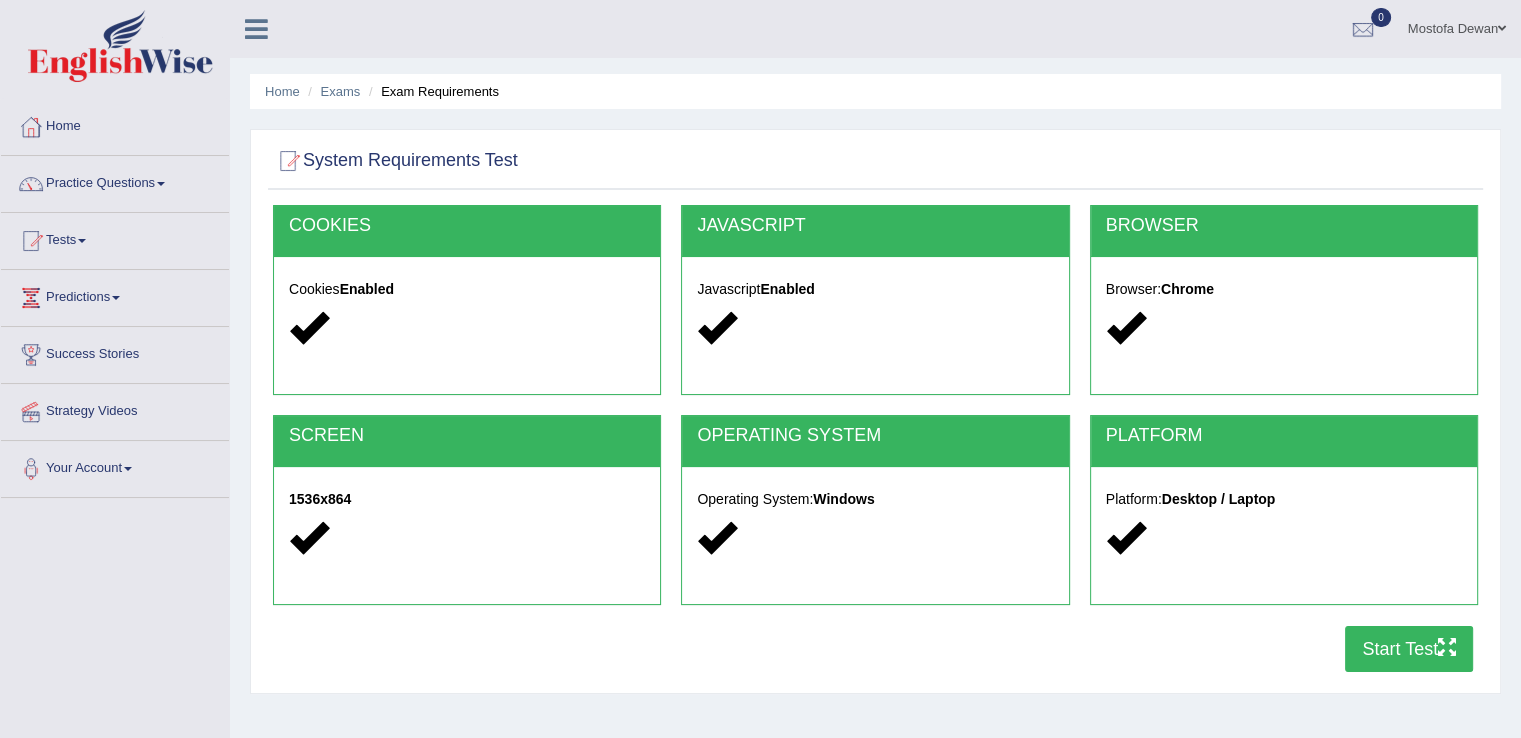 click on "Start Test" at bounding box center (1409, 649) 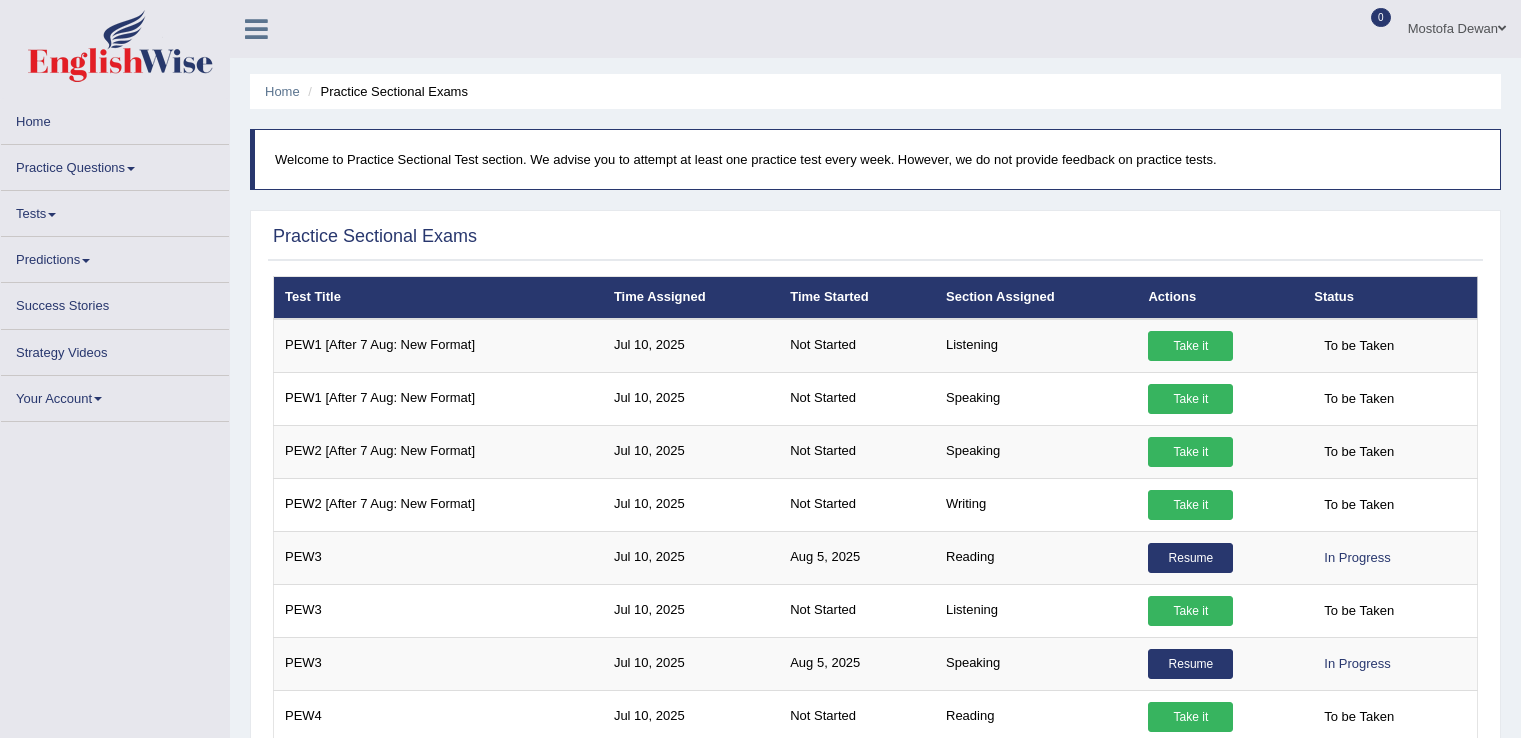 scroll, scrollTop: 86, scrollLeft: 0, axis: vertical 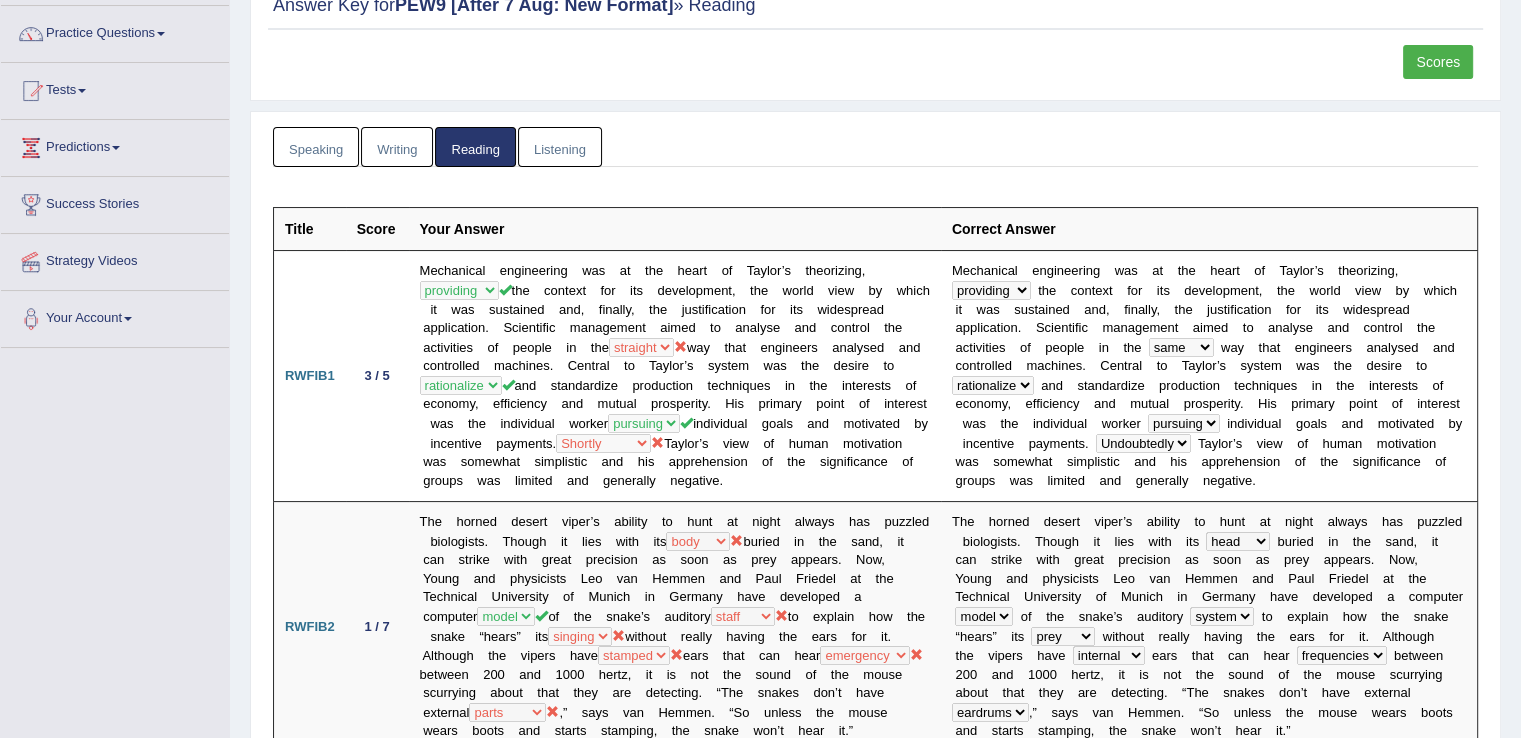 click on "Reading" at bounding box center [475, 147] 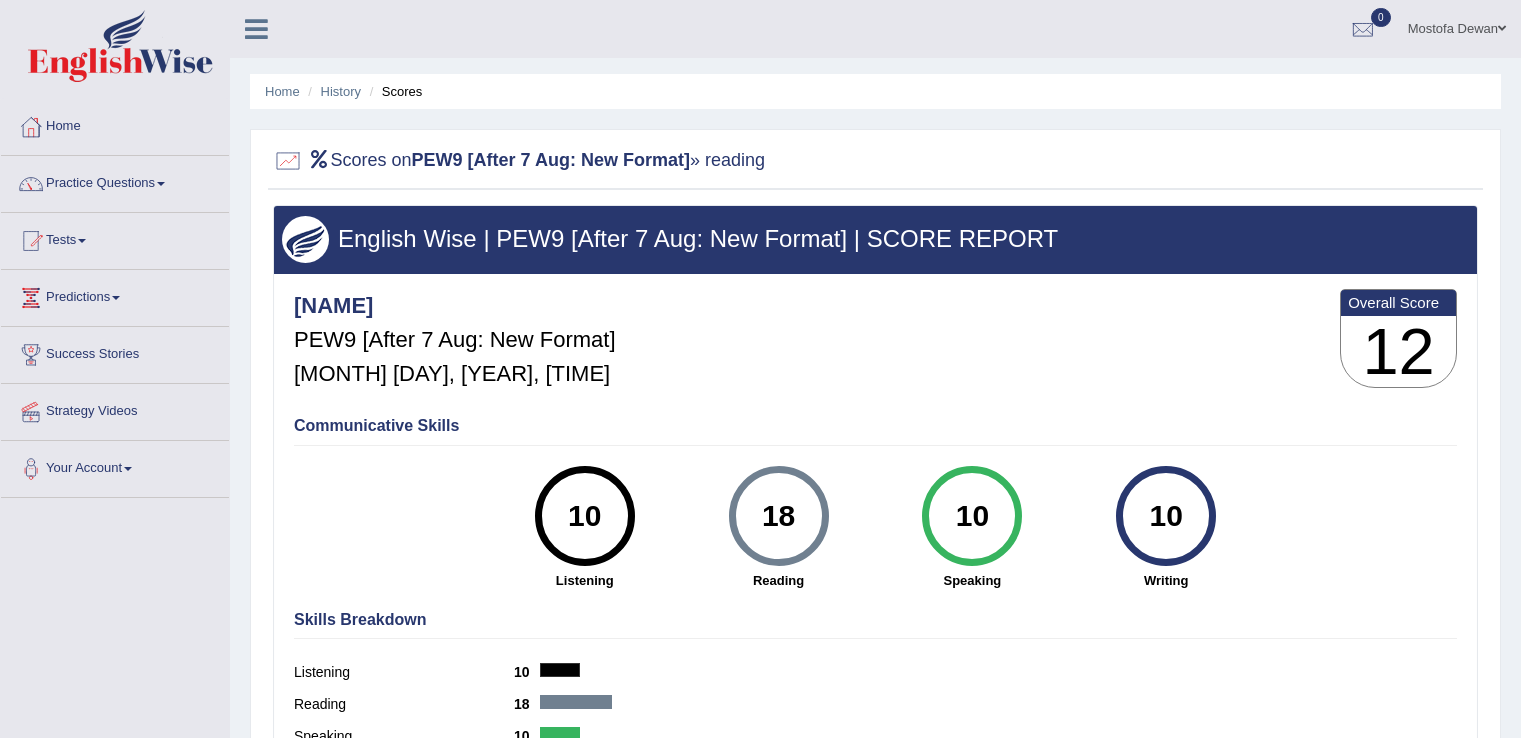 scroll, scrollTop: 26, scrollLeft: 0, axis: vertical 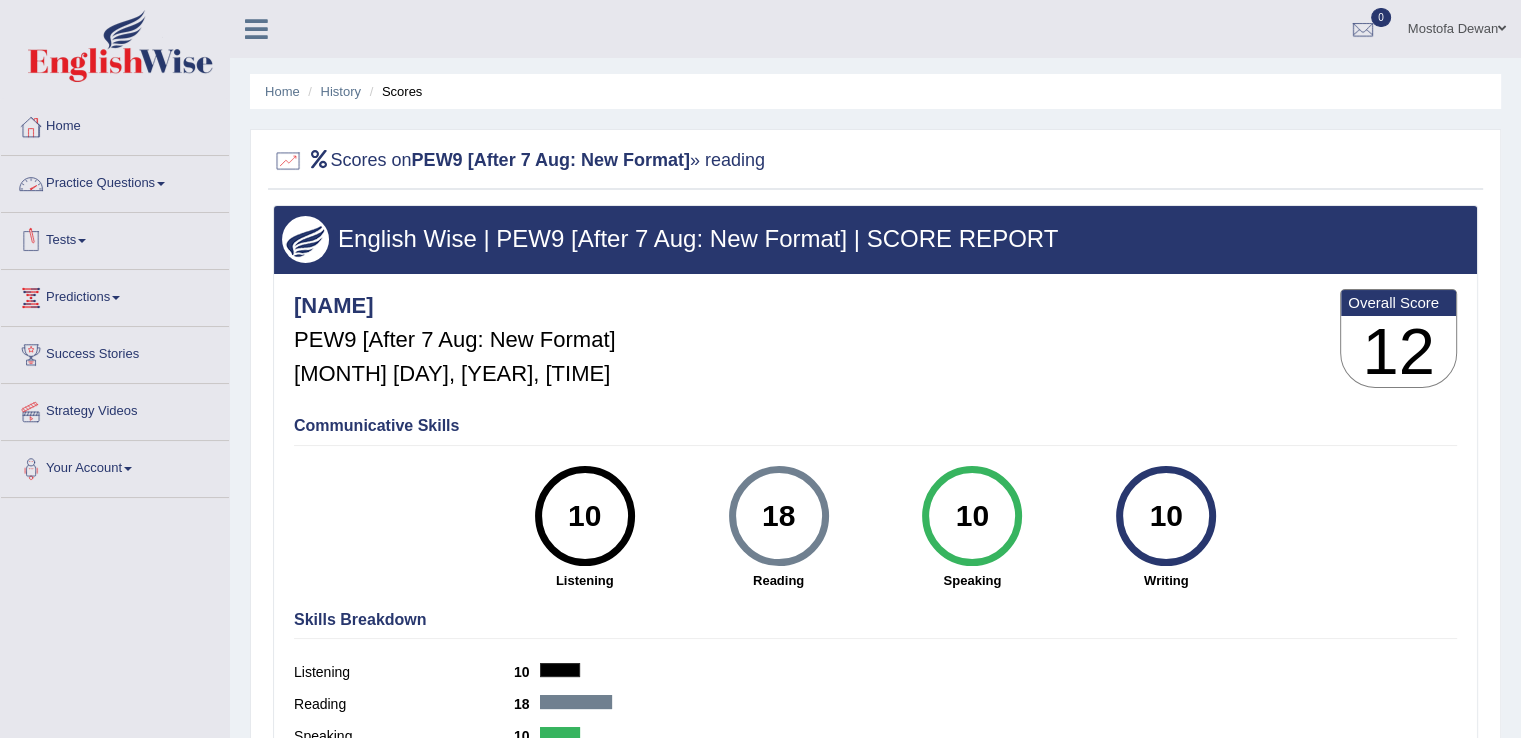 click on "Tests" at bounding box center (115, 238) 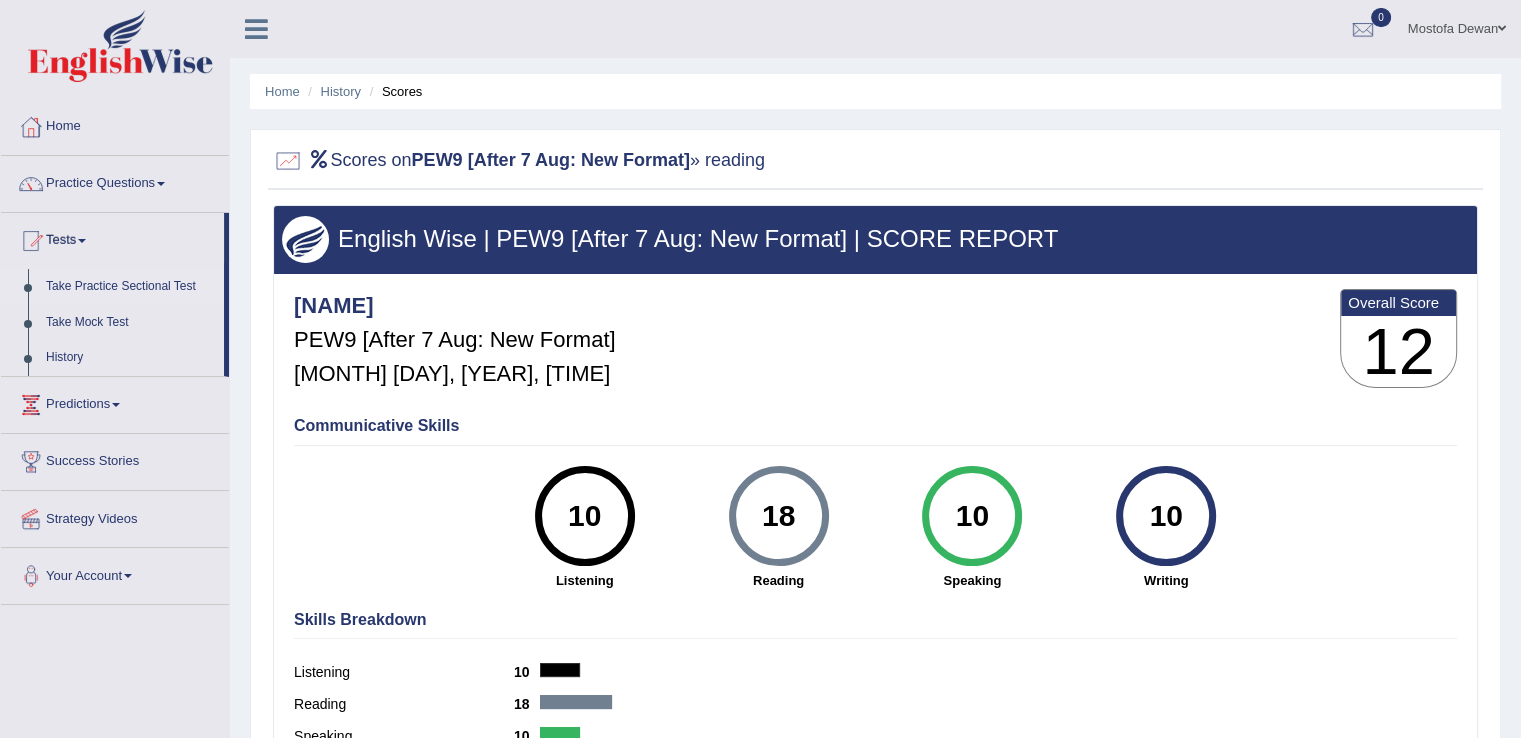 click on "Take Practice Sectional Test" at bounding box center [130, 287] 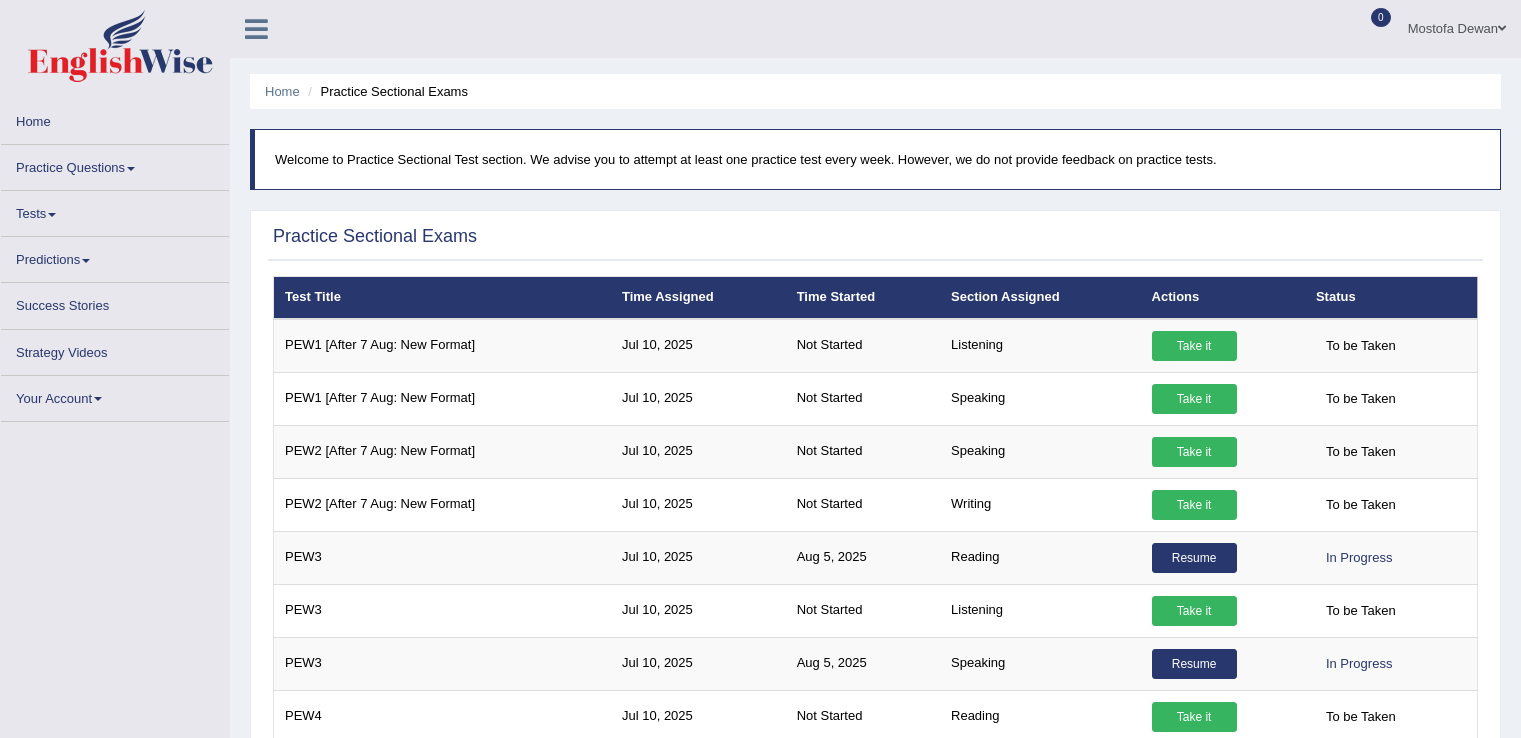 scroll, scrollTop: 0, scrollLeft: 0, axis: both 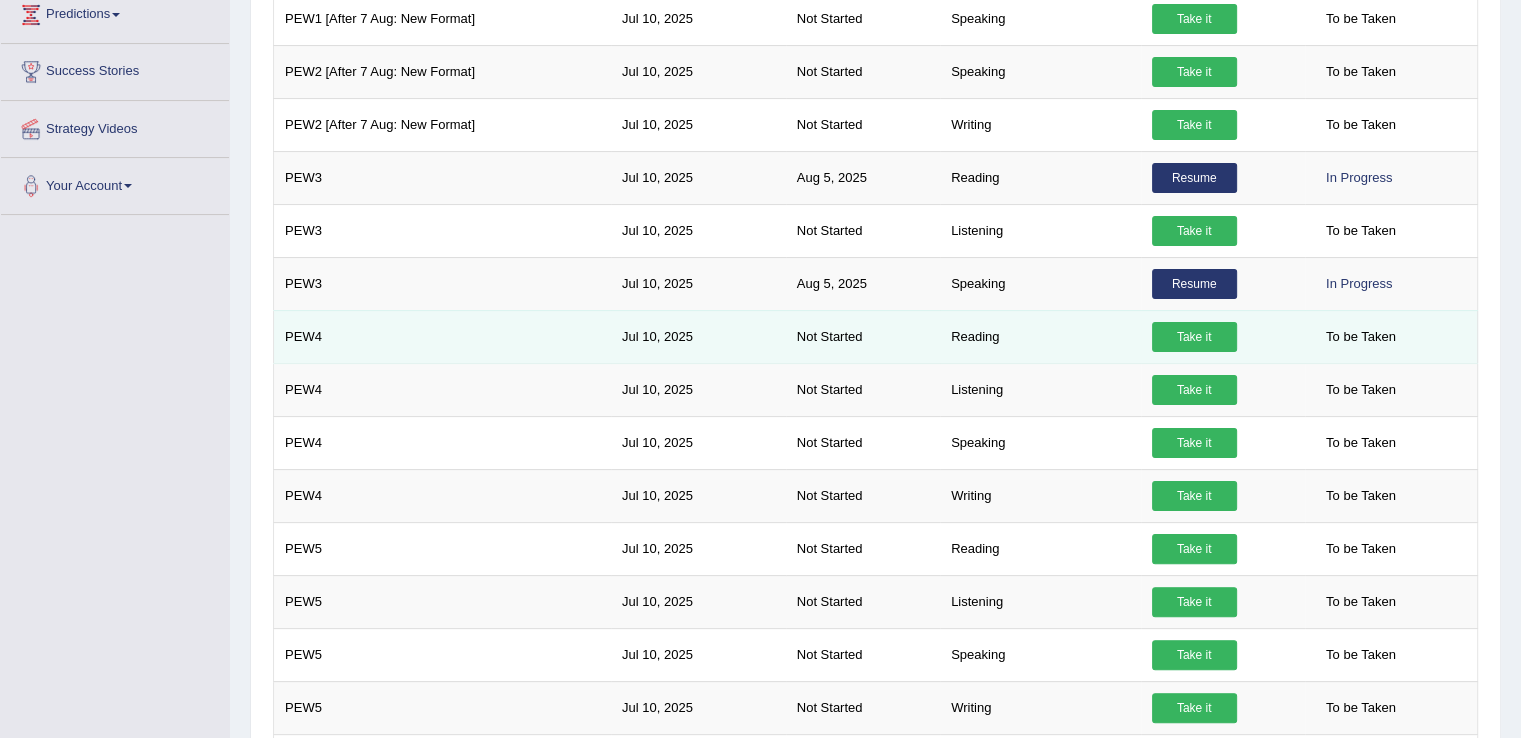 click on "Take it" at bounding box center (1194, 337) 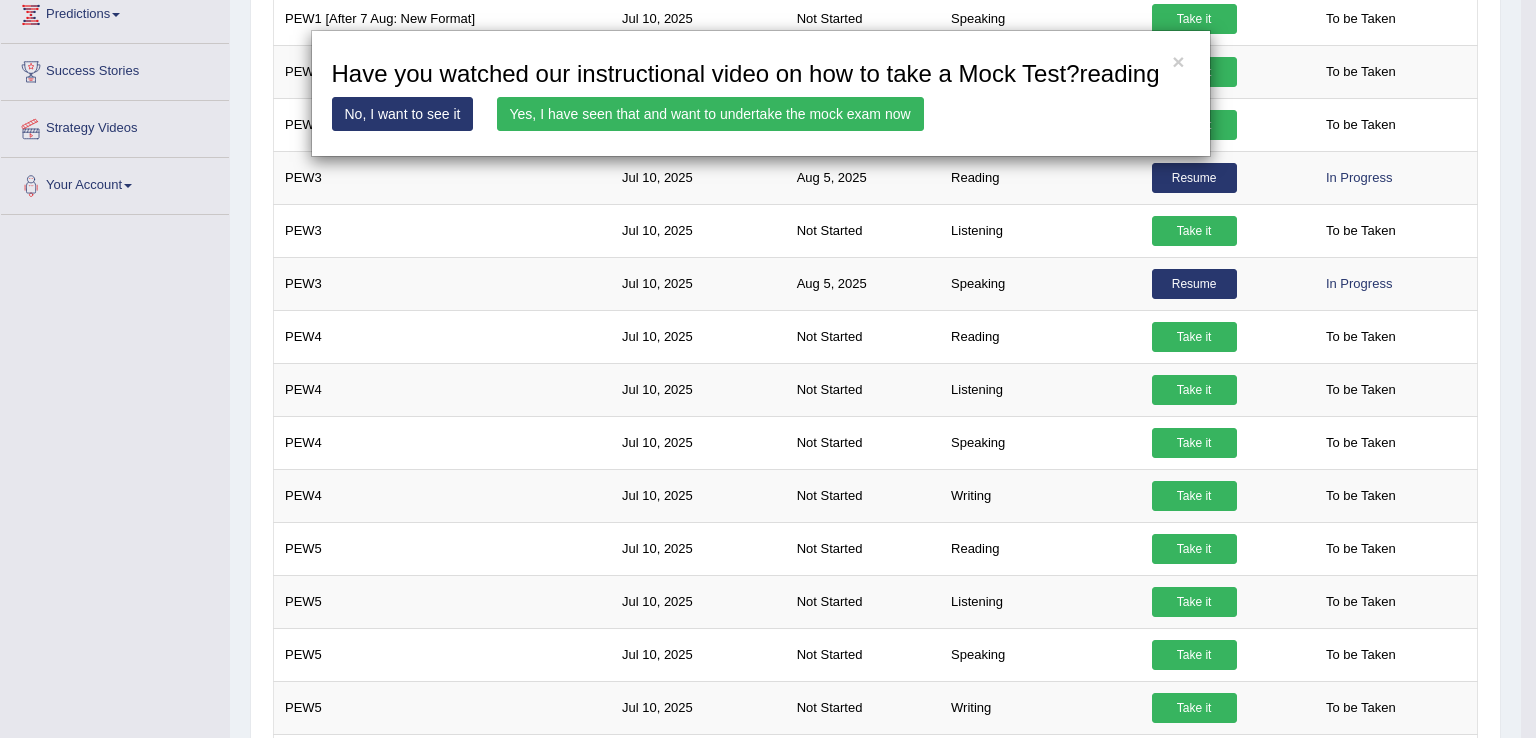 click on "Yes, I have seen that and want to undertake the mock exam now" at bounding box center [710, 114] 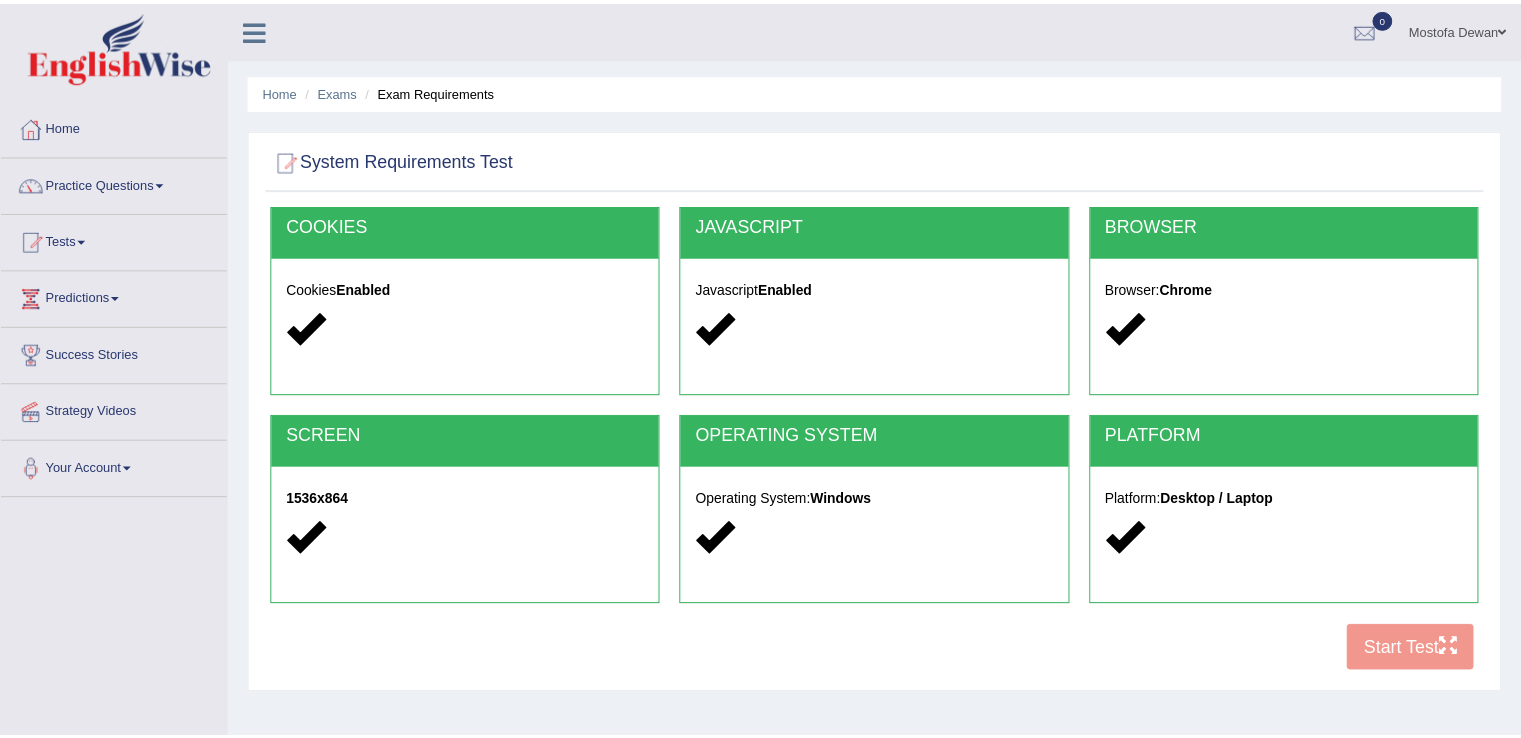 scroll, scrollTop: 0, scrollLeft: 0, axis: both 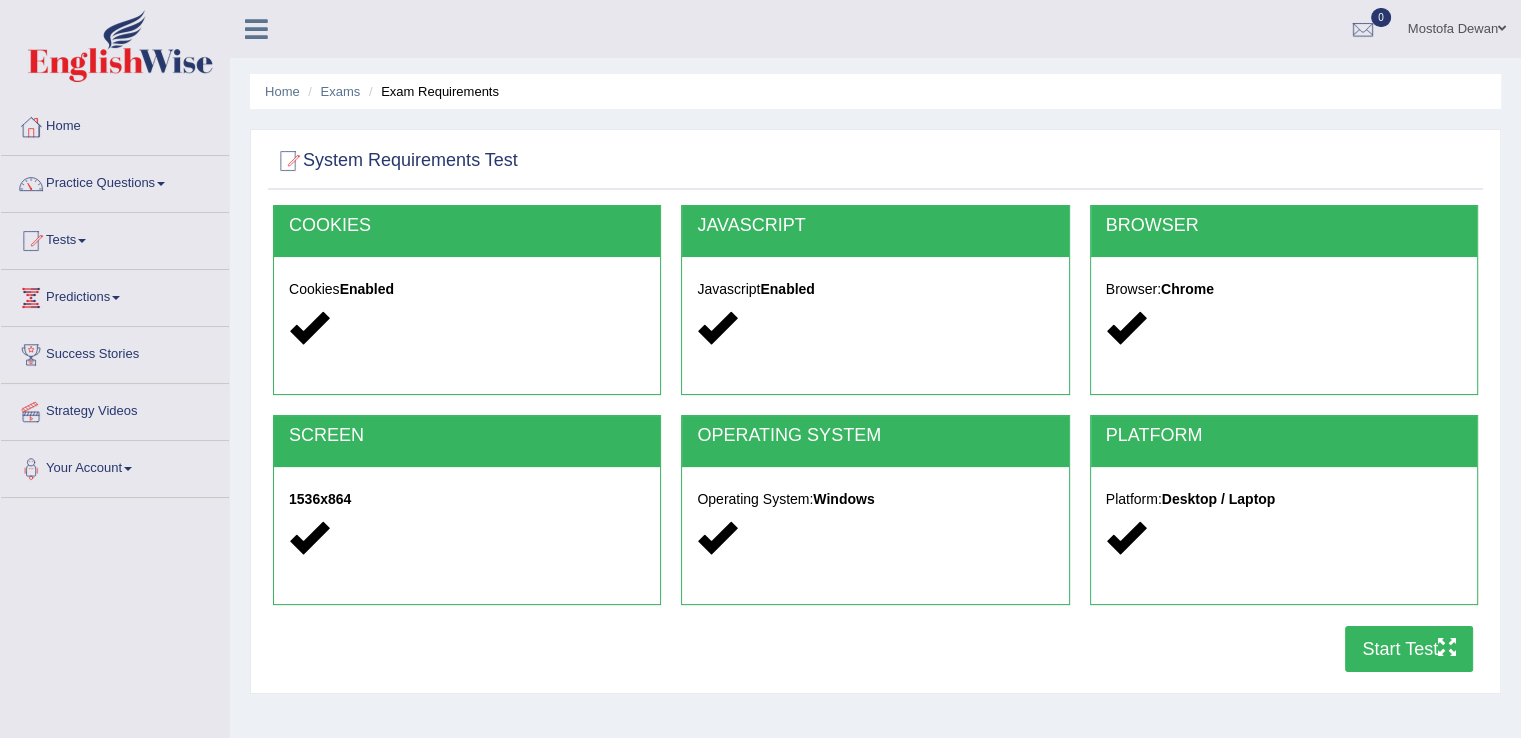 click on "Start Test" at bounding box center [1409, 649] 